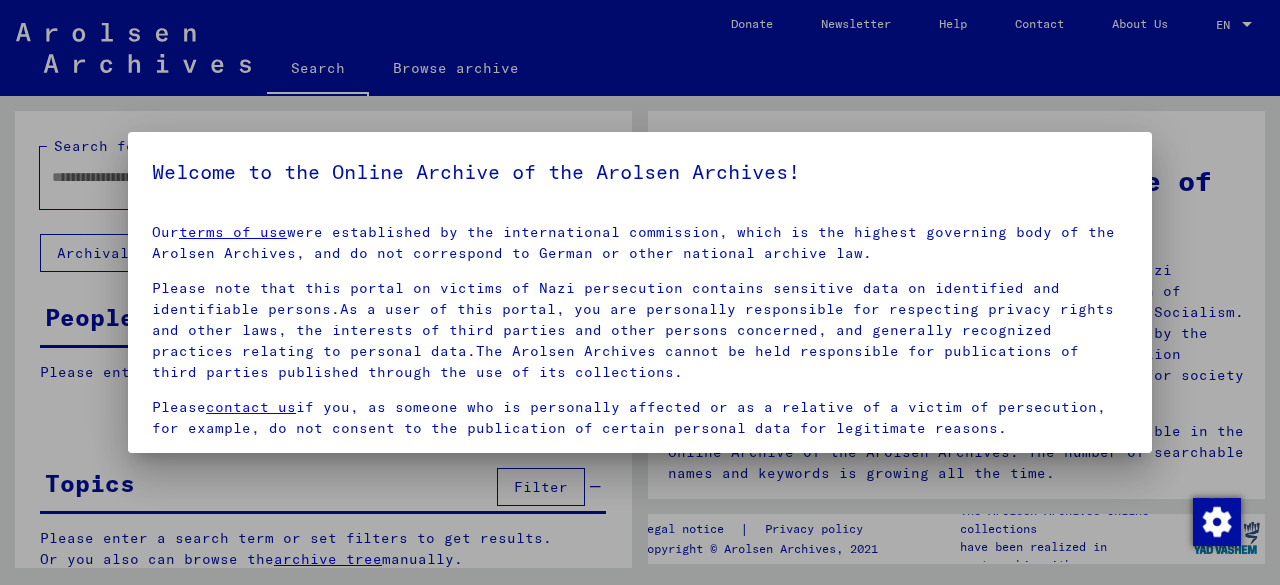 scroll, scrollTop: 0, scrollLeft: 0, axis: both 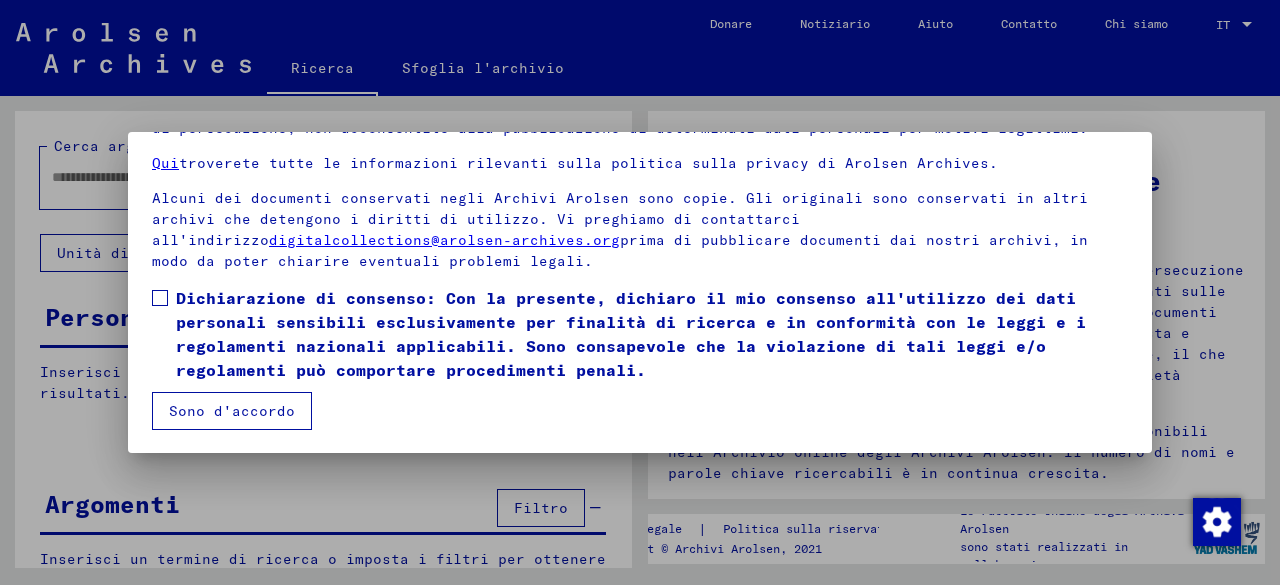 click on "Sono d'accordo" at bounding box center [232, 411] 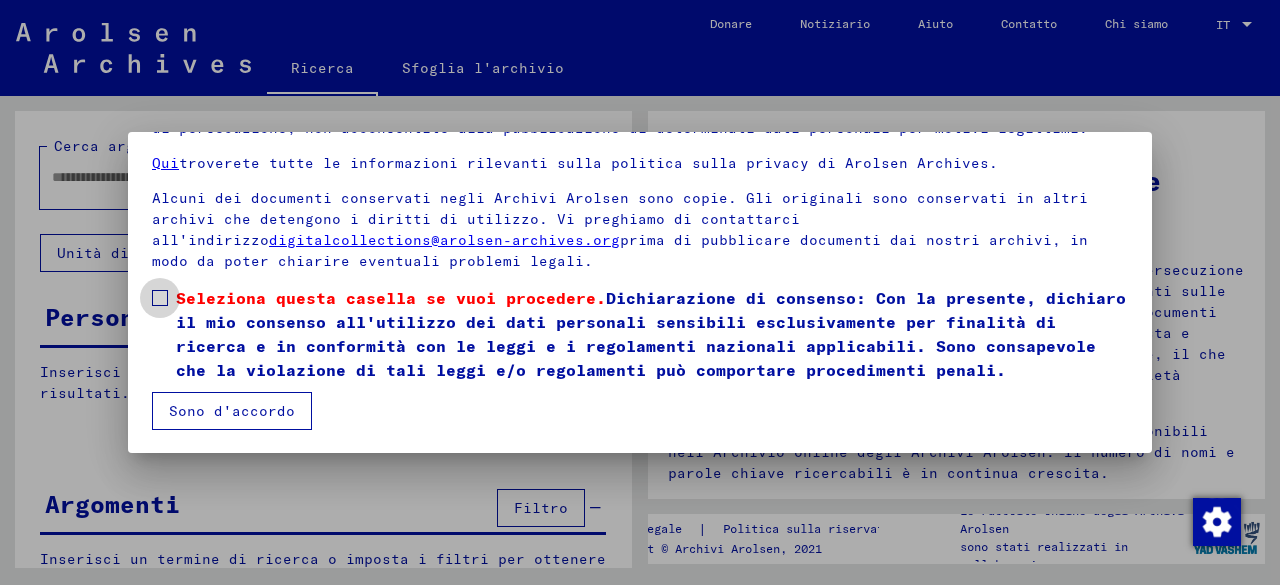 click on "Le nostre condizioni d'uso sono state stabilite dalla commissione internazionale, che è il massimo organo di governo degli Archivi Arolsen, e non corrispondono alla normativa archivistica tedesca o di altri Stati membri. Si prega di notare che questo portale sulle vittime della persecuzione nazista contiene dati sensibili su persone identificate e identificabili. In qualità di utente di questo portale, sei personalmente responsabile del rispetto dei diritti alla privacy e di altre leggi, degli interessi di terze parti e di altre persone interessate, nonché delle pratiche generalmente riconosciute relative ai dati personali. L'Archivio Arolsen non può essere ritenuto responsabile per le pubblicazioni di terze parti realizzate tramite l'uso delle sue collezioni. Vi preghiamo di contattarci se, ad esempio in quanto persona personalmente coinvolta o parente di una vittima di persecuzione, non acconsentite alla pubblicazione di determinati dati personali per motivi legittimi. Qui Sono d'accordo" at bounding box center (640, 240) 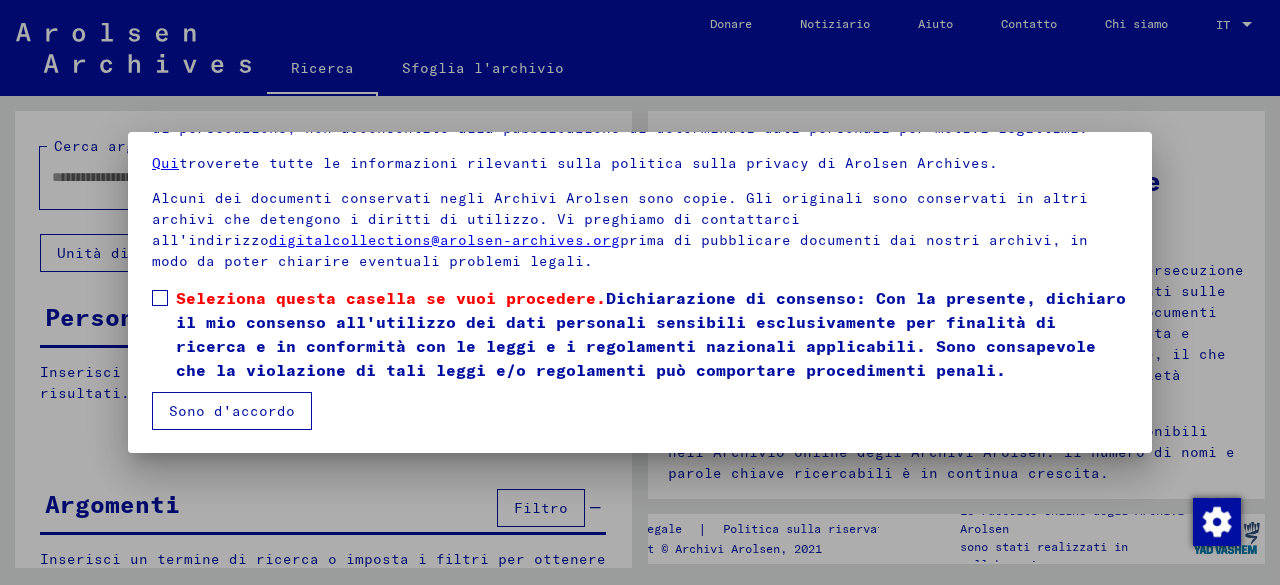 click at bounding box center (160, 298) 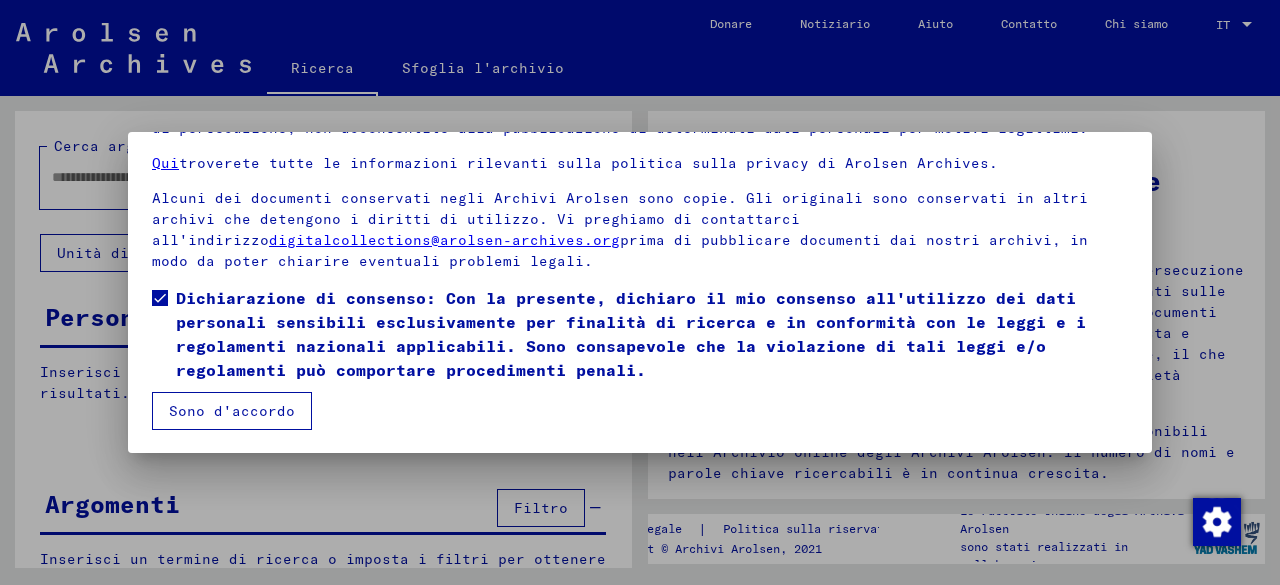 click at bounding box center [640, 292] 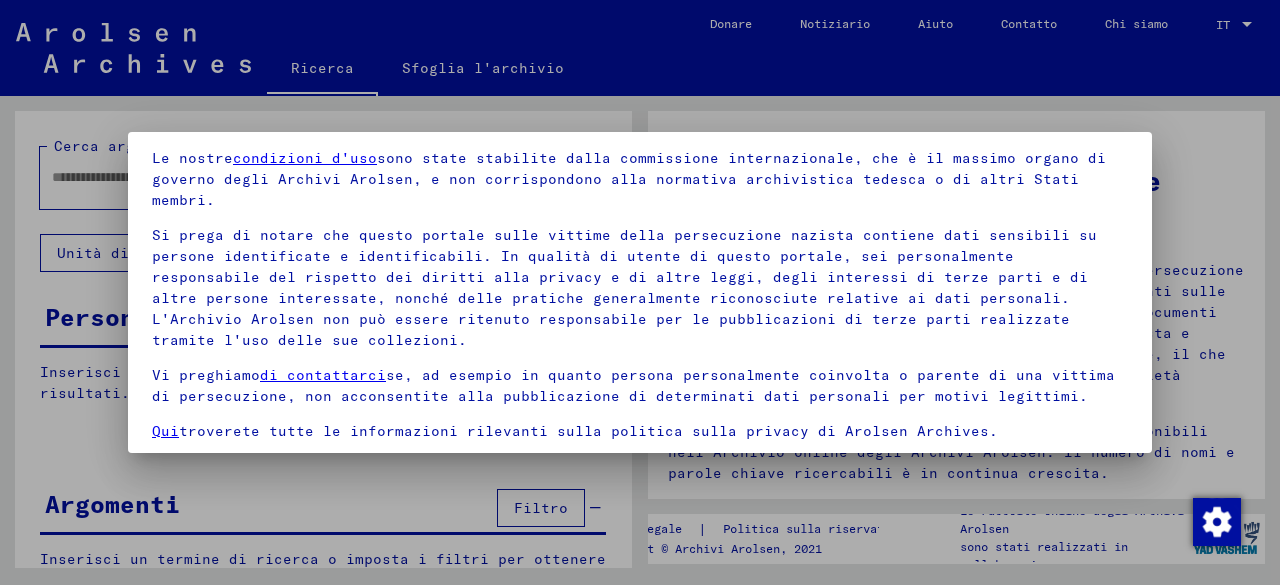 scroll, scrollTop: 100, scrollLeft: 0, axis: vertical 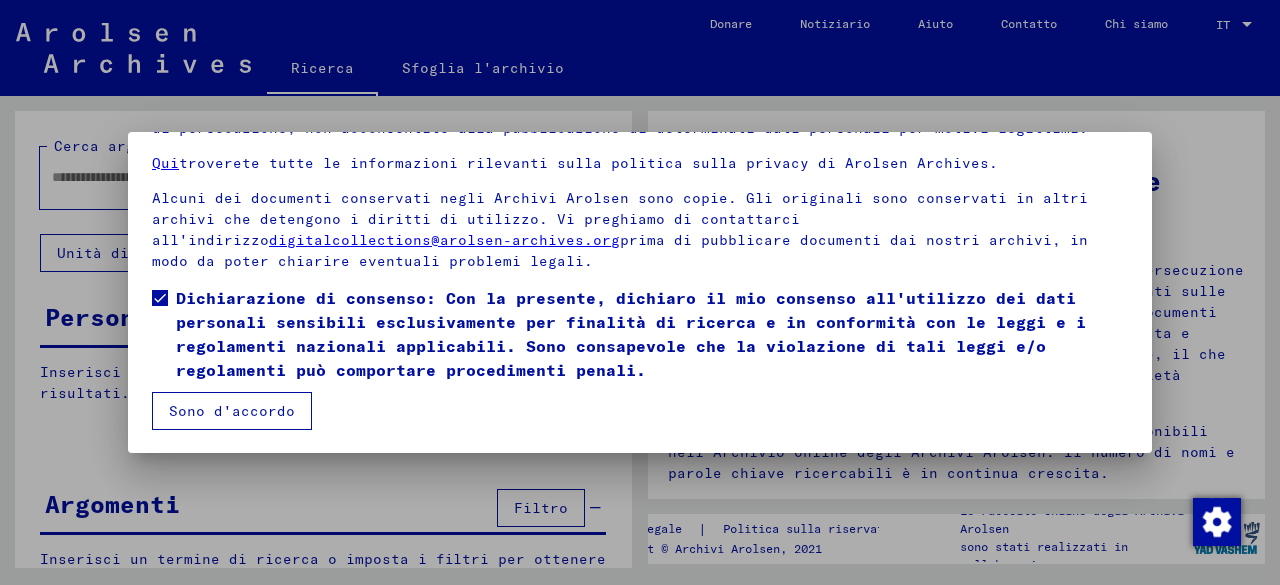click on "Sono d'accordo" at bounding box center [232, 411] 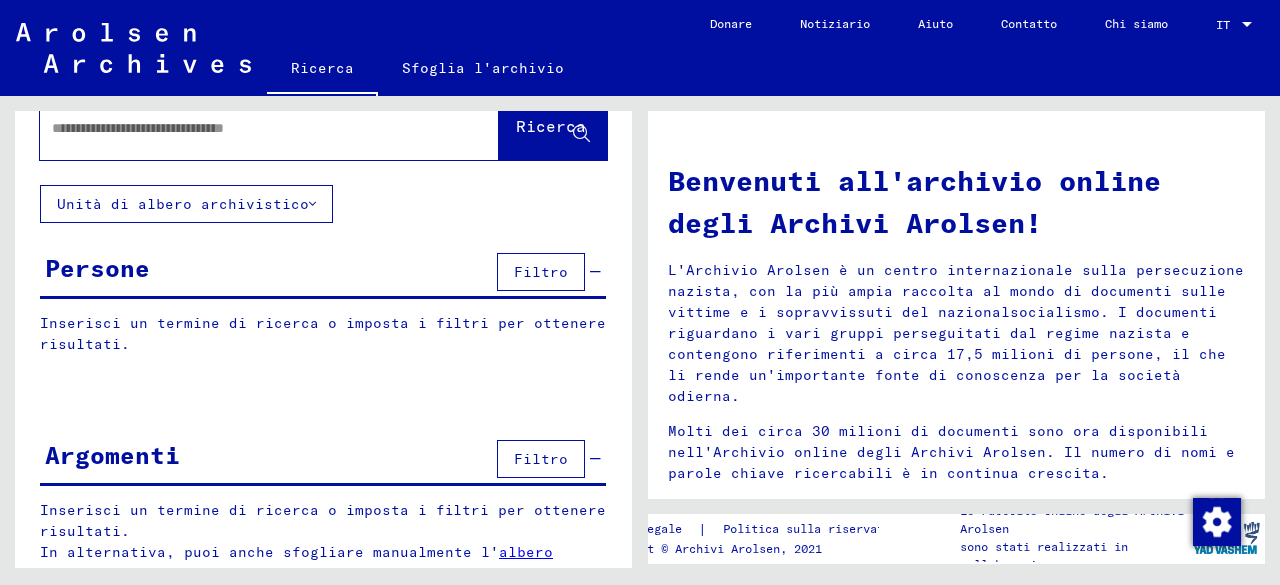 scroll, scrollTop: 76, scrollLeft: 0, axis: vertical 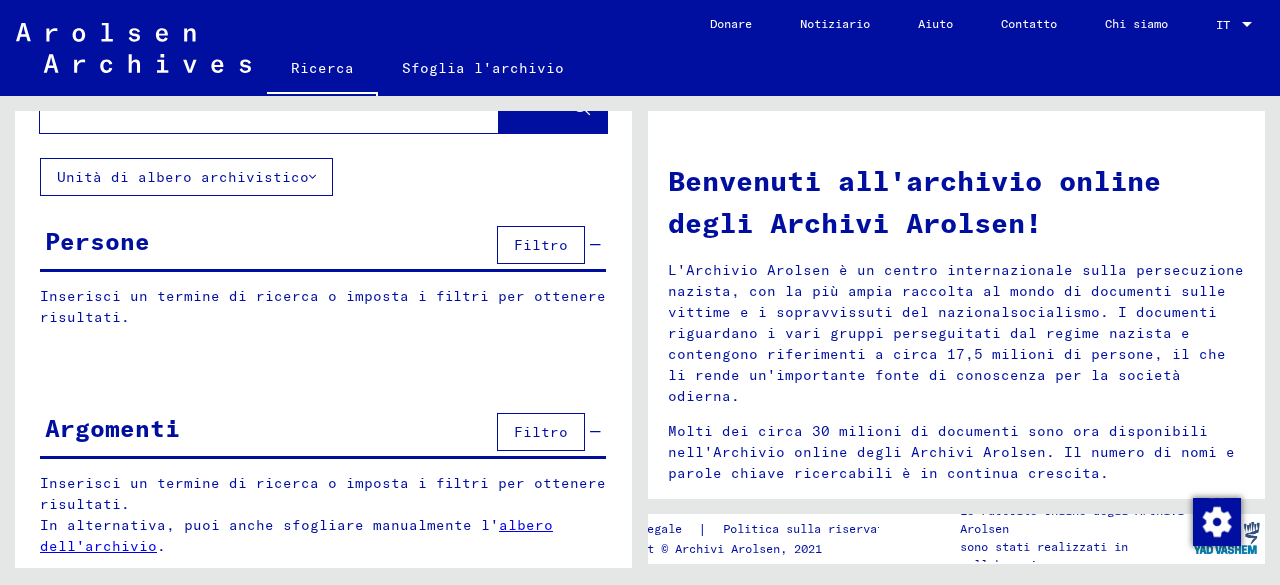 click on "Argomenti Filtro" at bounding box center [323, 433] 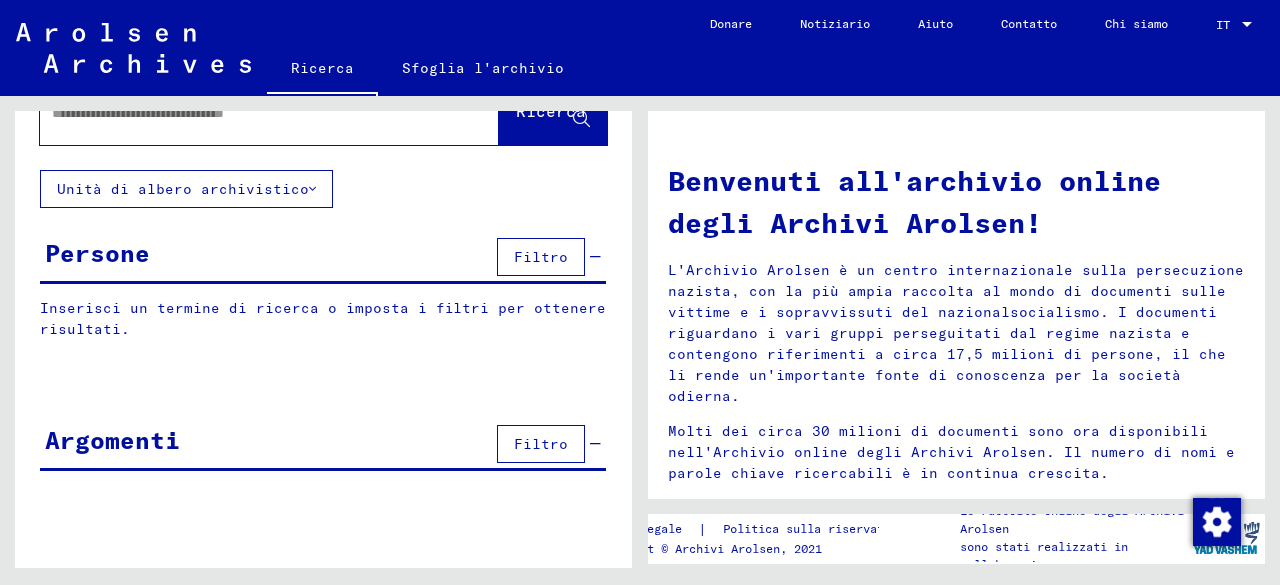 scroll, scrollTop: 60, scrollLeft: 0, axis: vertical 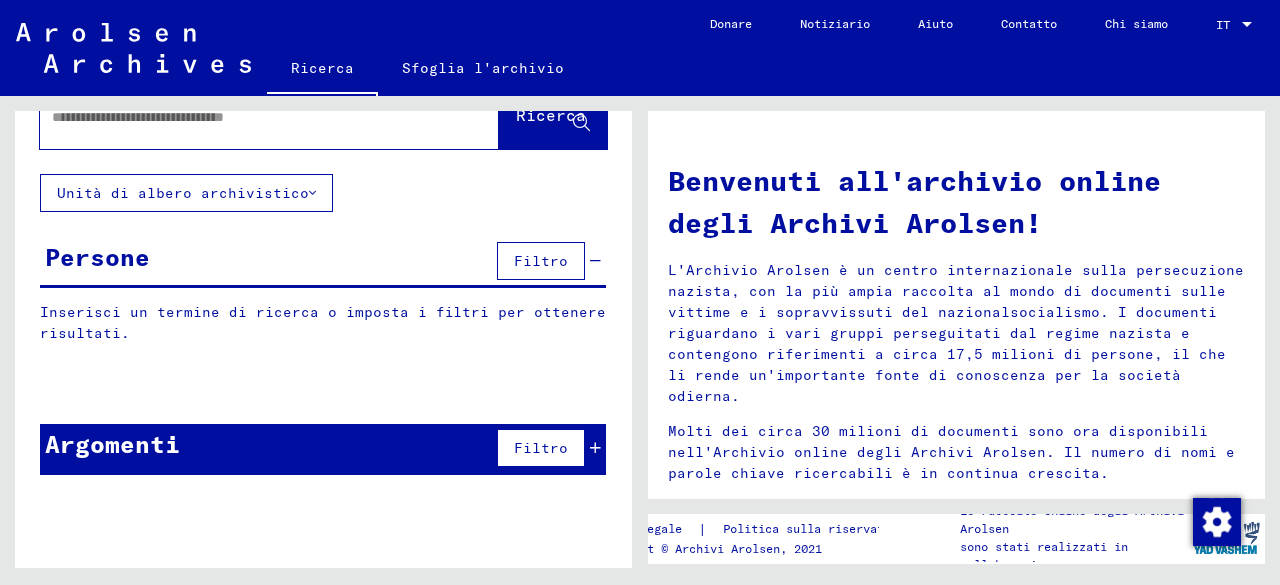 click on "Argomenti Filtro" at bounding box center (323, 449) 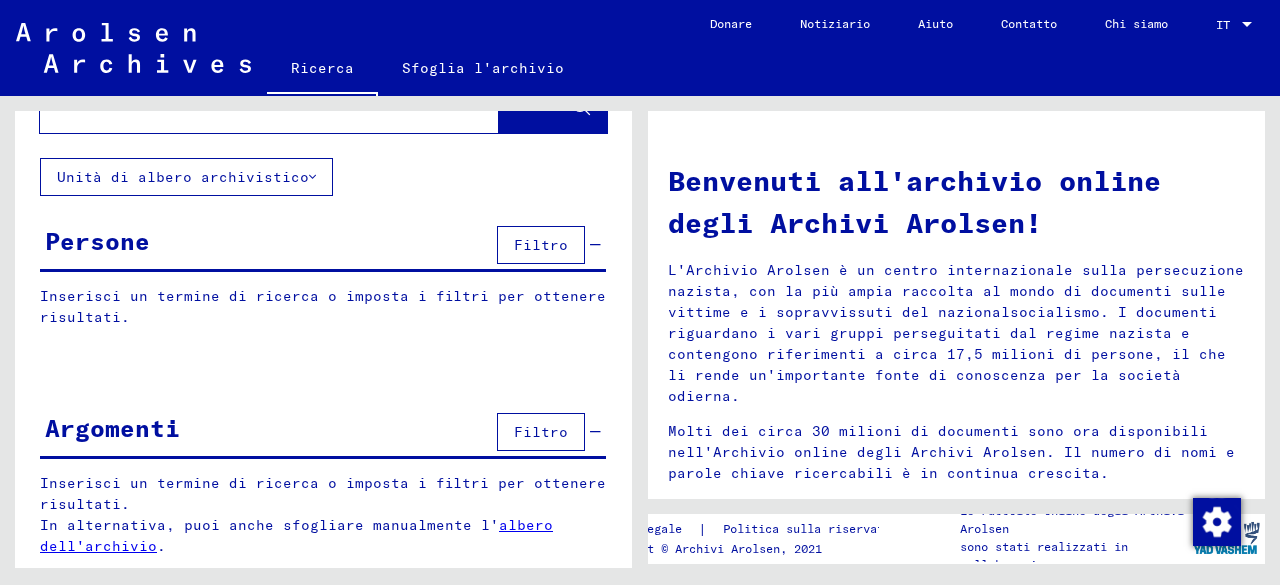 scroll, scrollTop: 0, scrollLeft: 0, axis: both 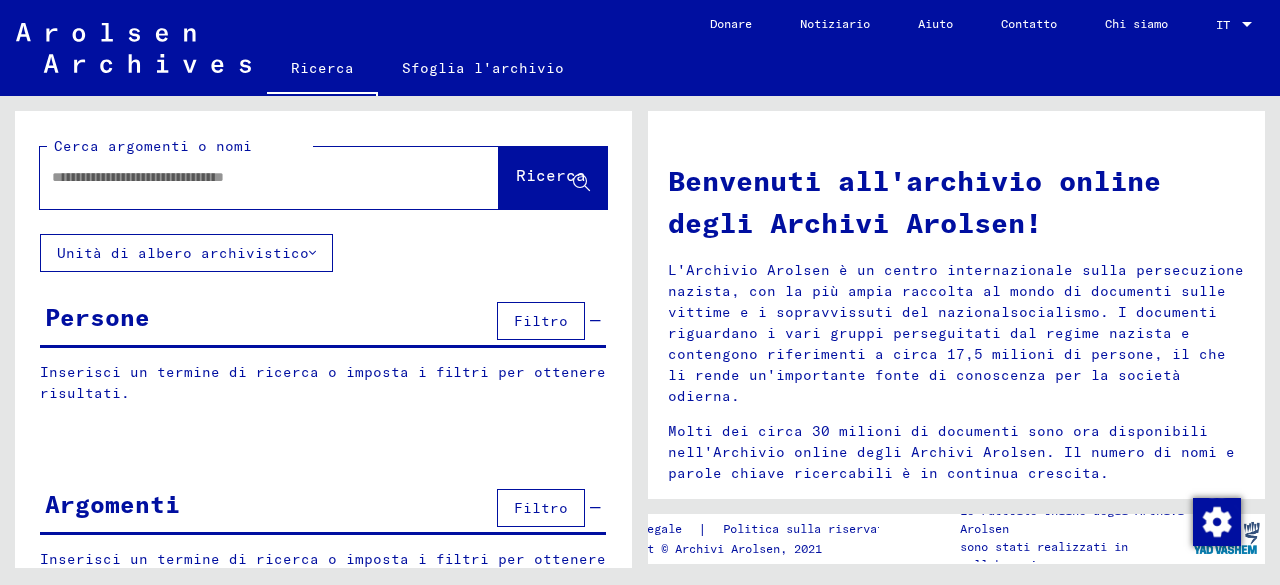 click at bounding box center [245, 177] 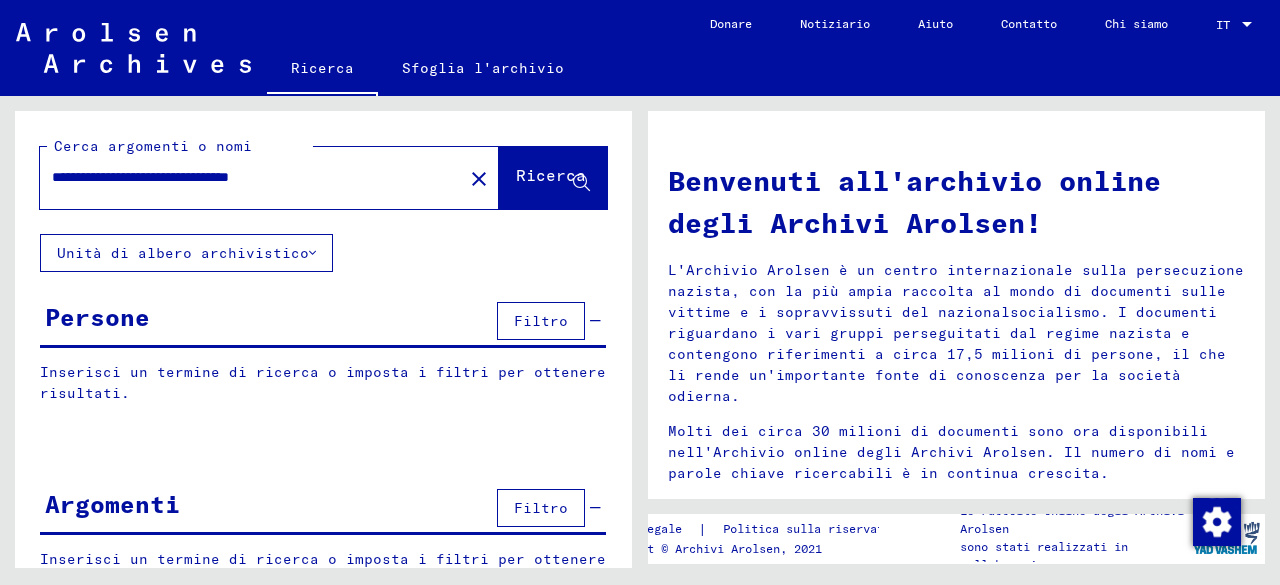 type on "**********" 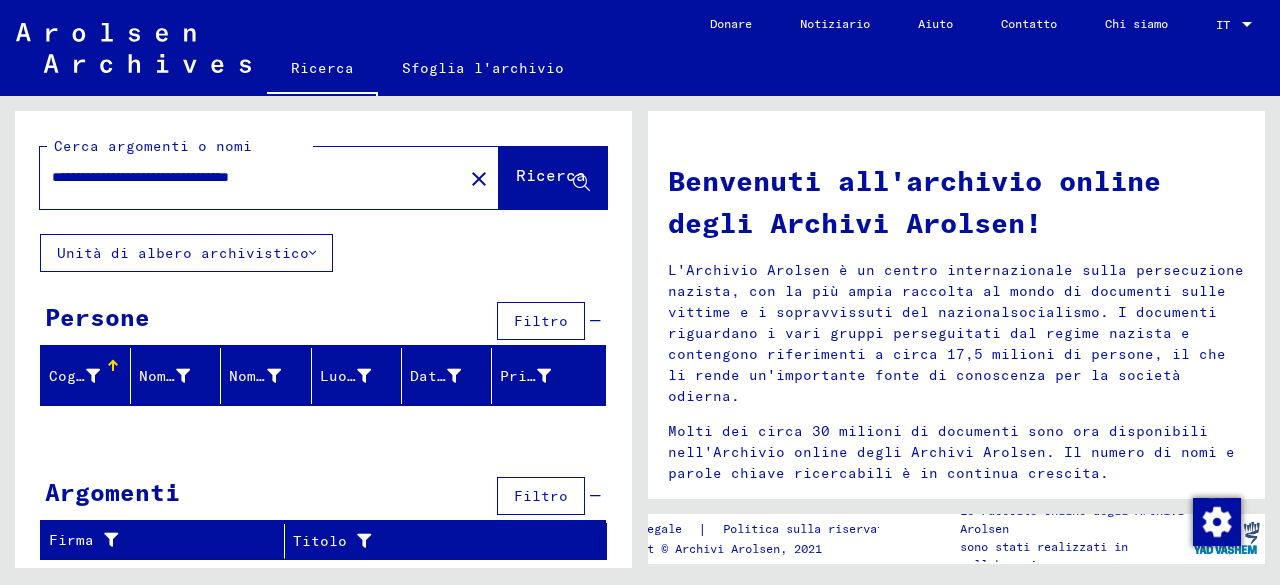 click at bounding box center [312, 253] 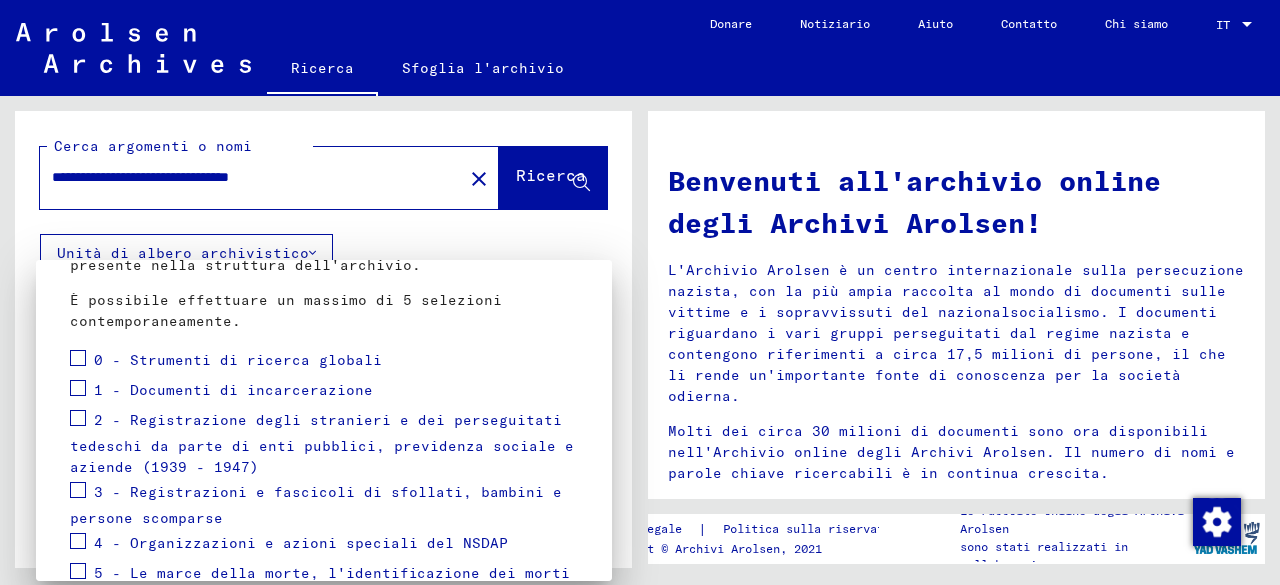 scroll, scrollTop: 203, scrollLeft: 0, axis: vertical 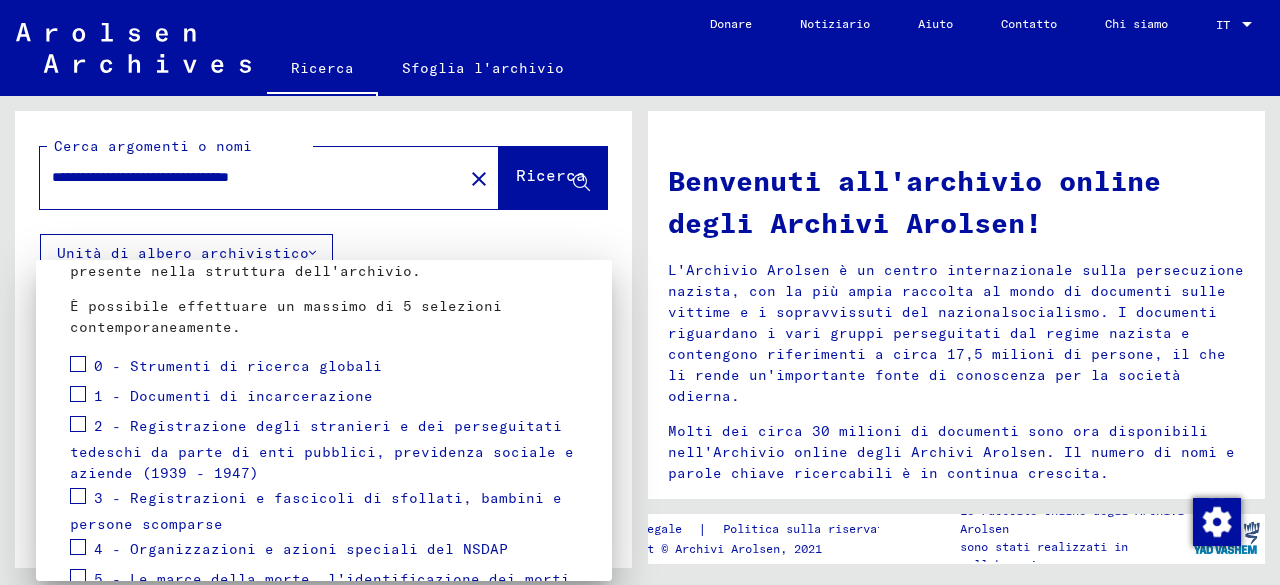 click at bounding box center [78, 394] 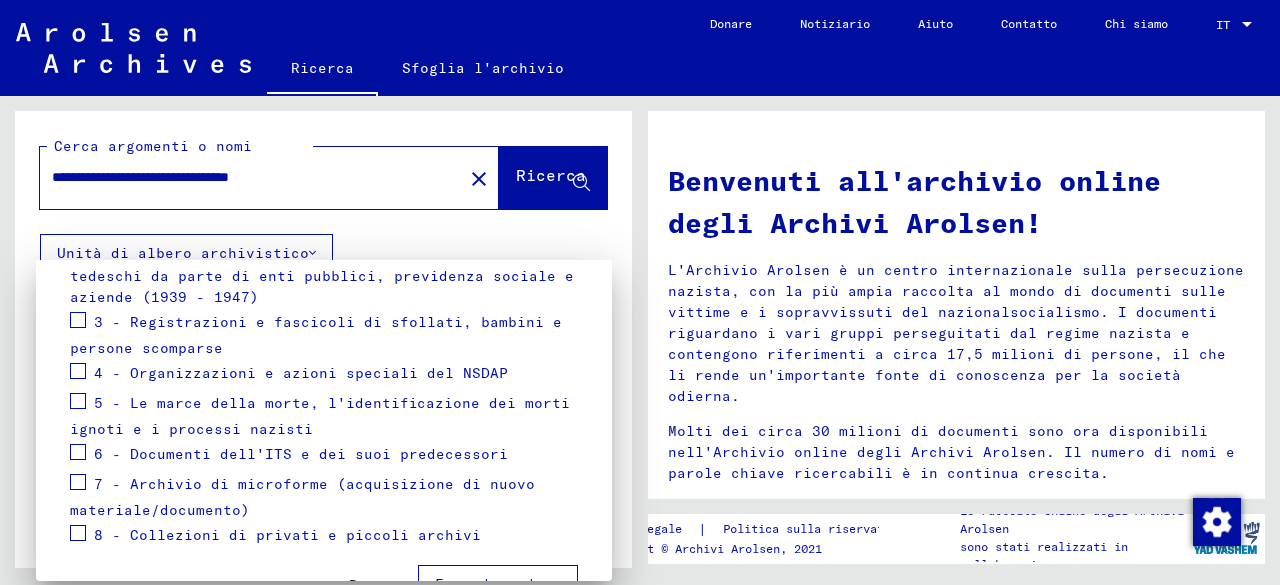 scroll, scrollTop: 433, scrollLeft: 0, axis: vertical 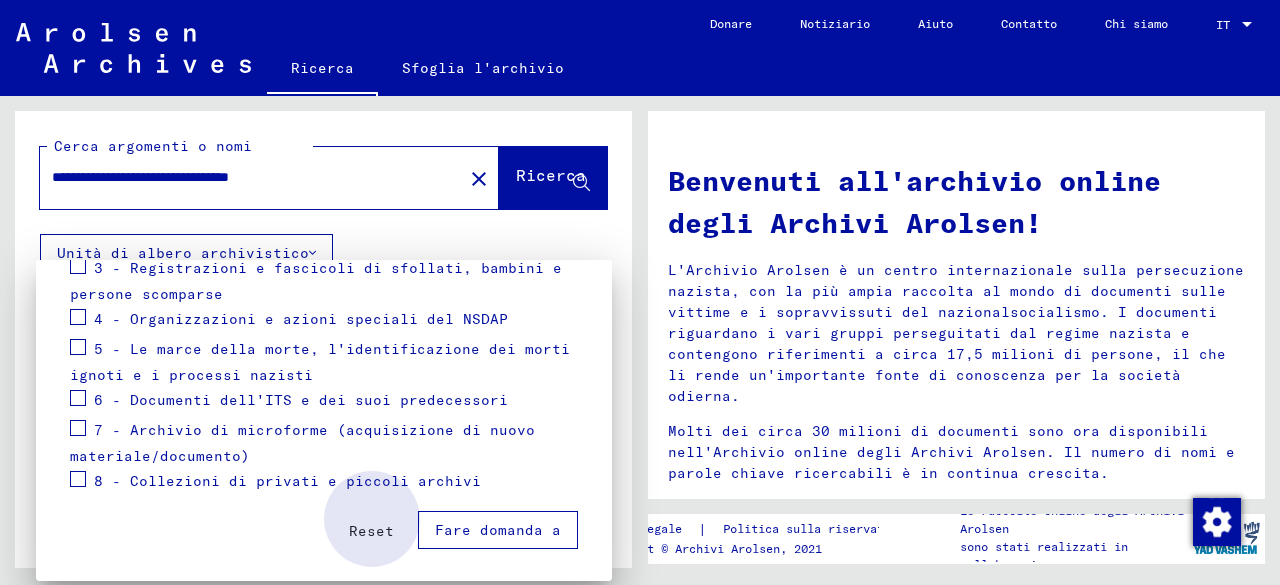 click on "Fare domanda a" at bounding box center (498, 530) 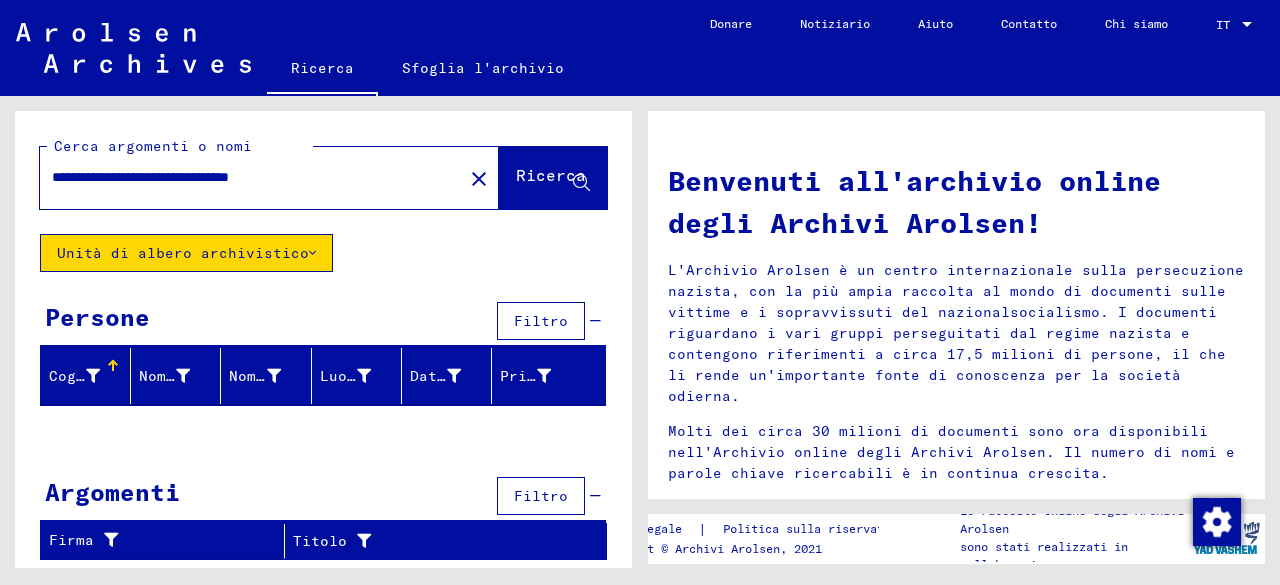 click at bounding box center (312, 253) 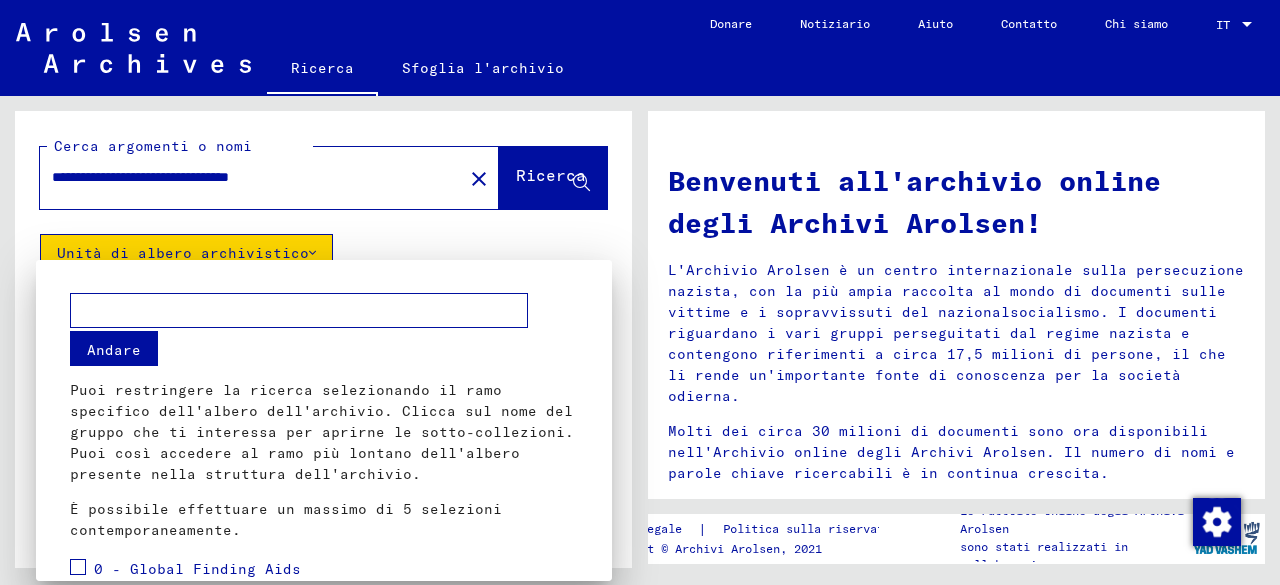 scroll, scrollTop: 24, scrollLeft: 0, axis: vertical 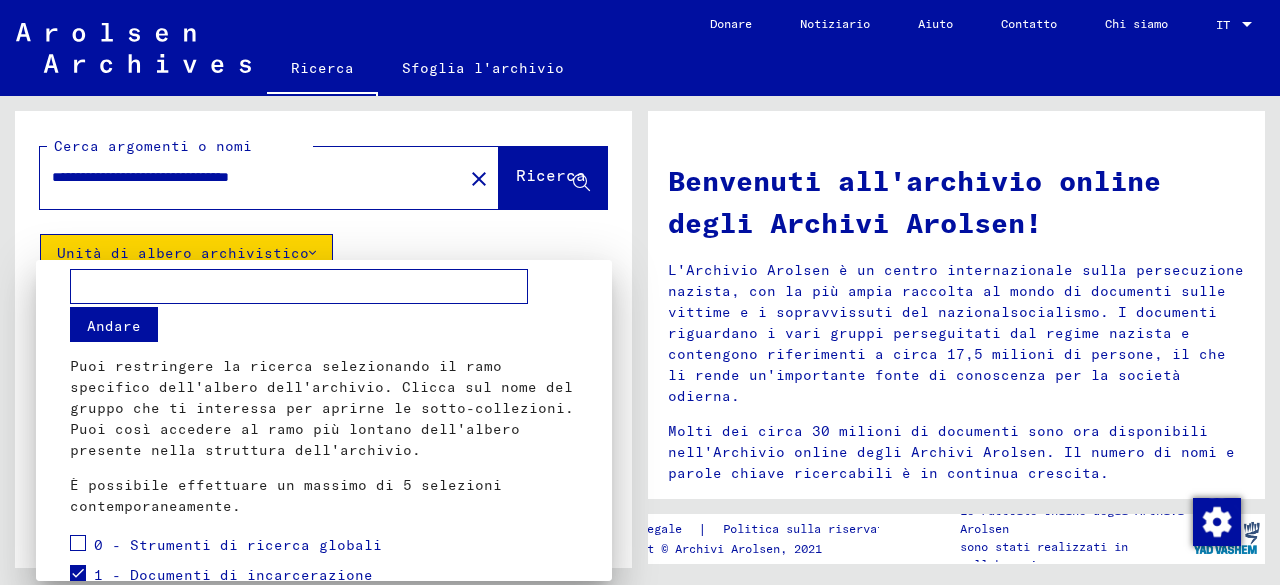 click on "Andare" at bounding box center [114, 326] 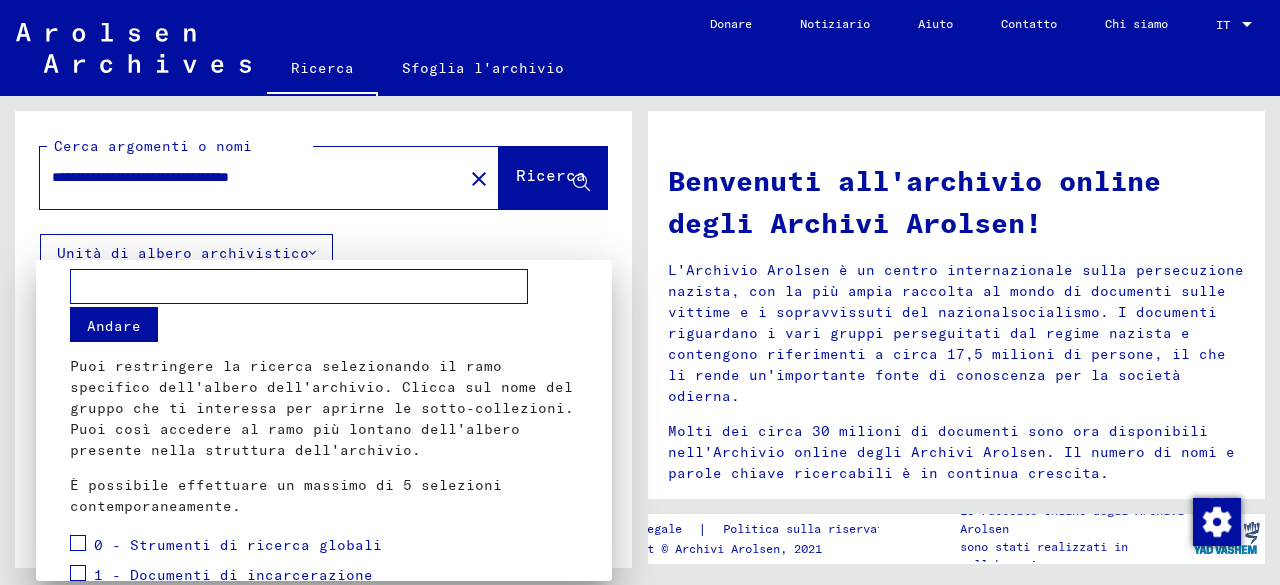 click on "Andare" at bounding box center [114, 326] 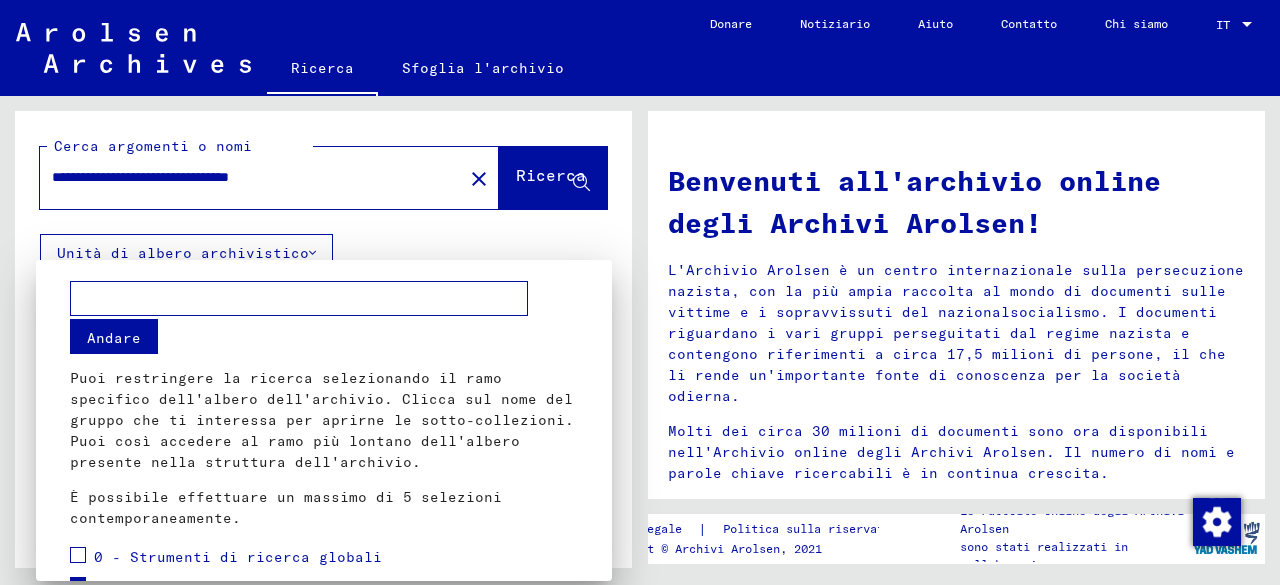 scroll, scrollTop: 0, scrollLeft: 0, axis: both 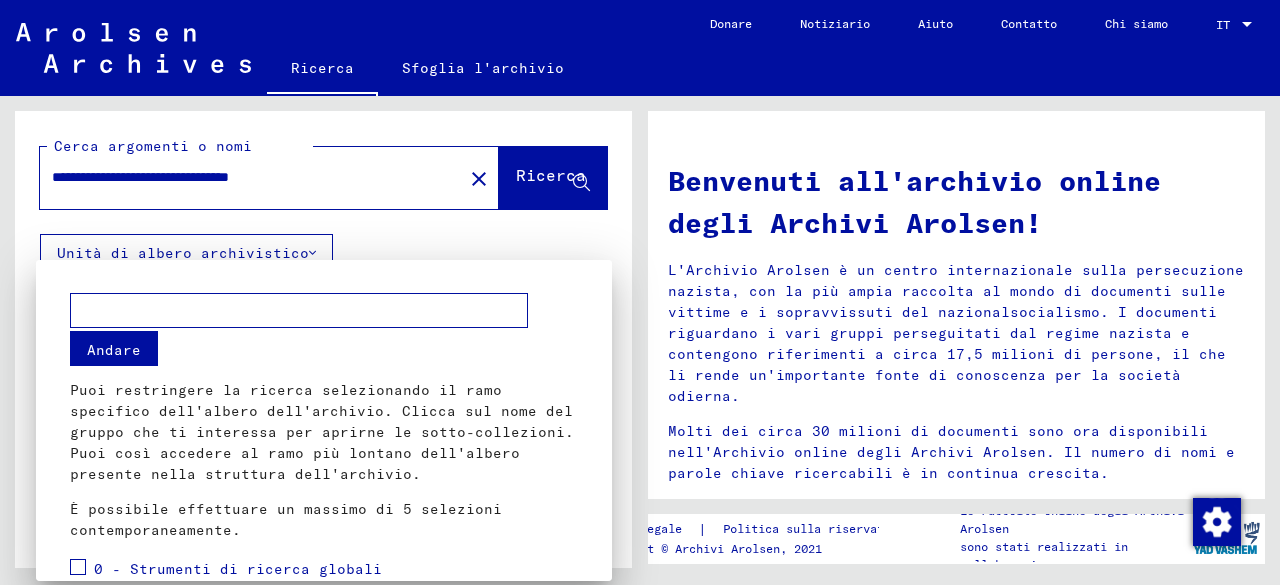 click at bounding box center [299, 310] 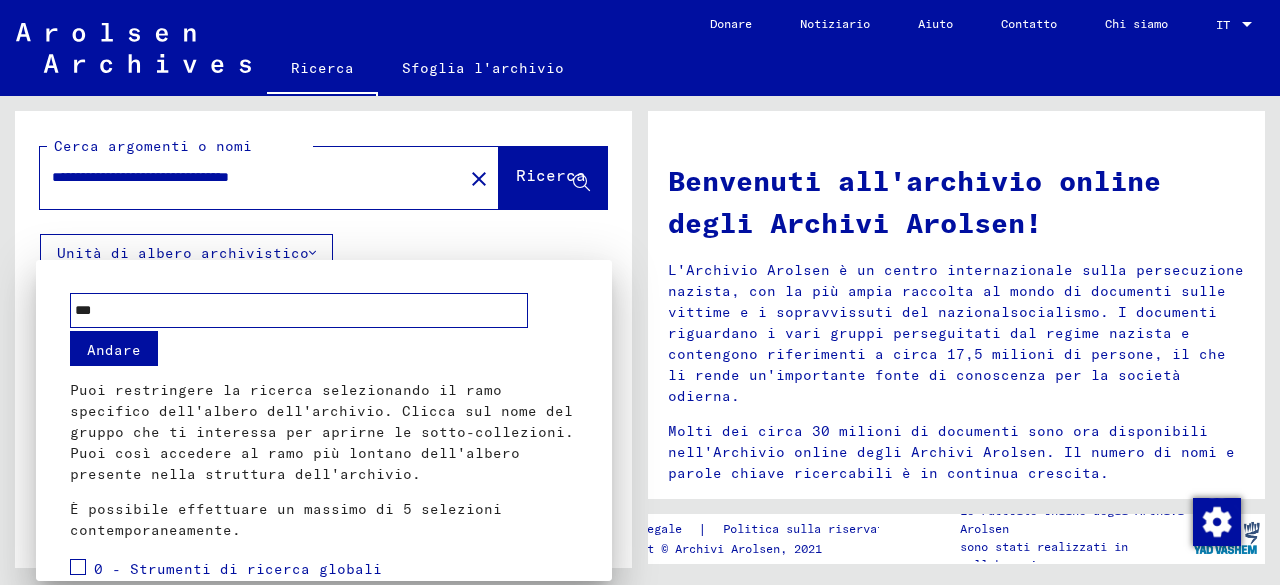 type on "***" 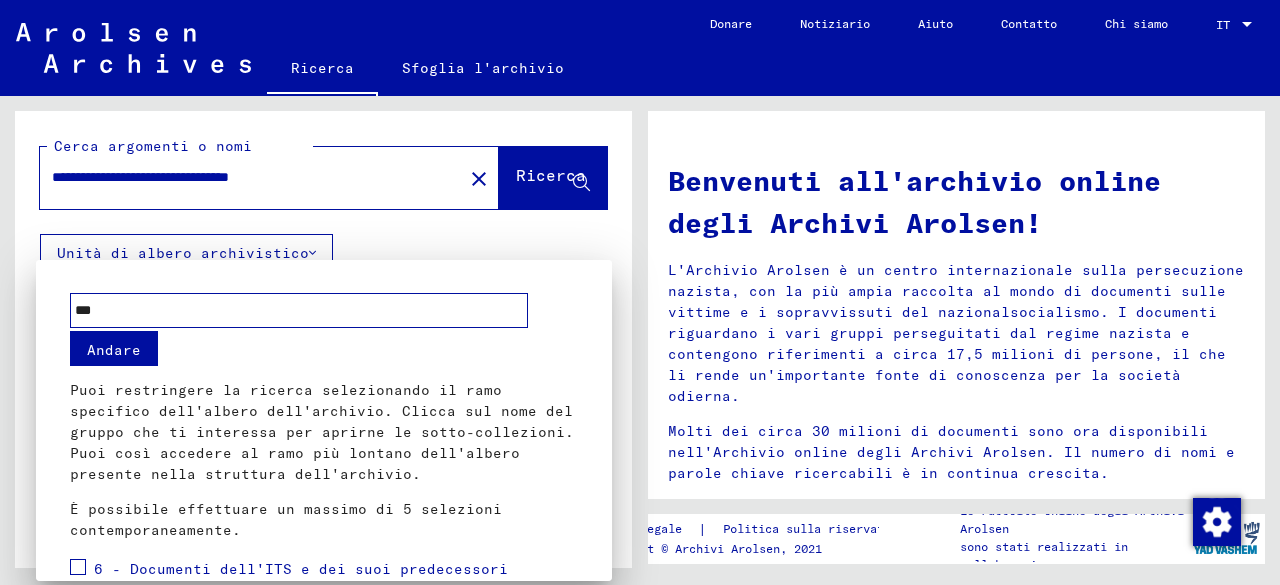click on "Andare" at bounding box center [114, 350] 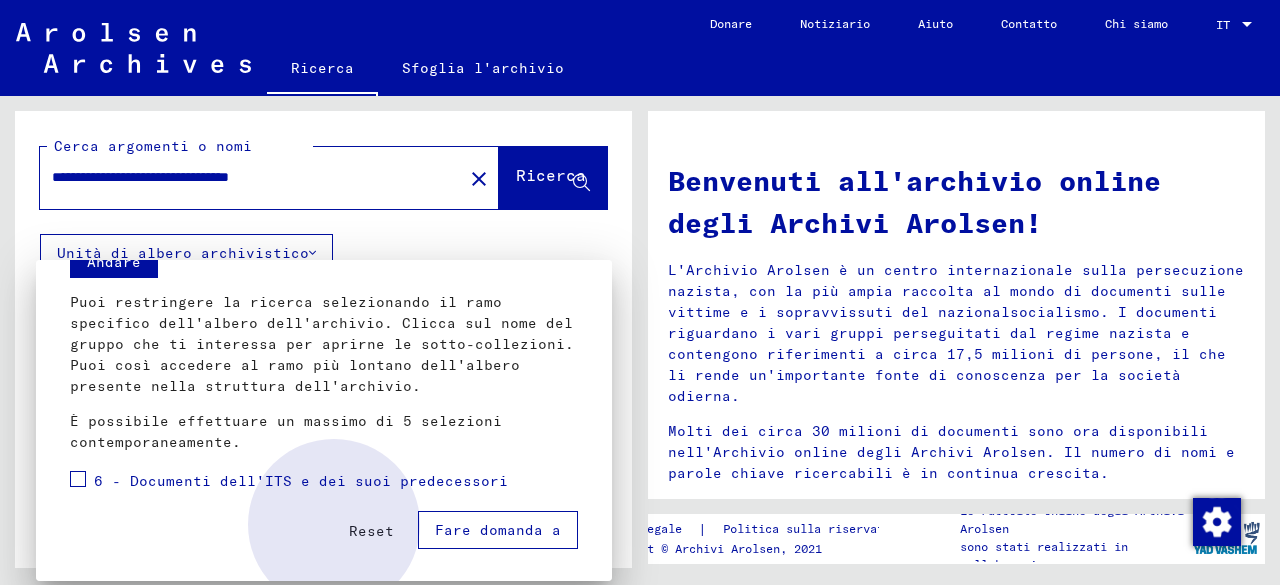 click on "Fare domanda a" at bounding box center (498, 530) 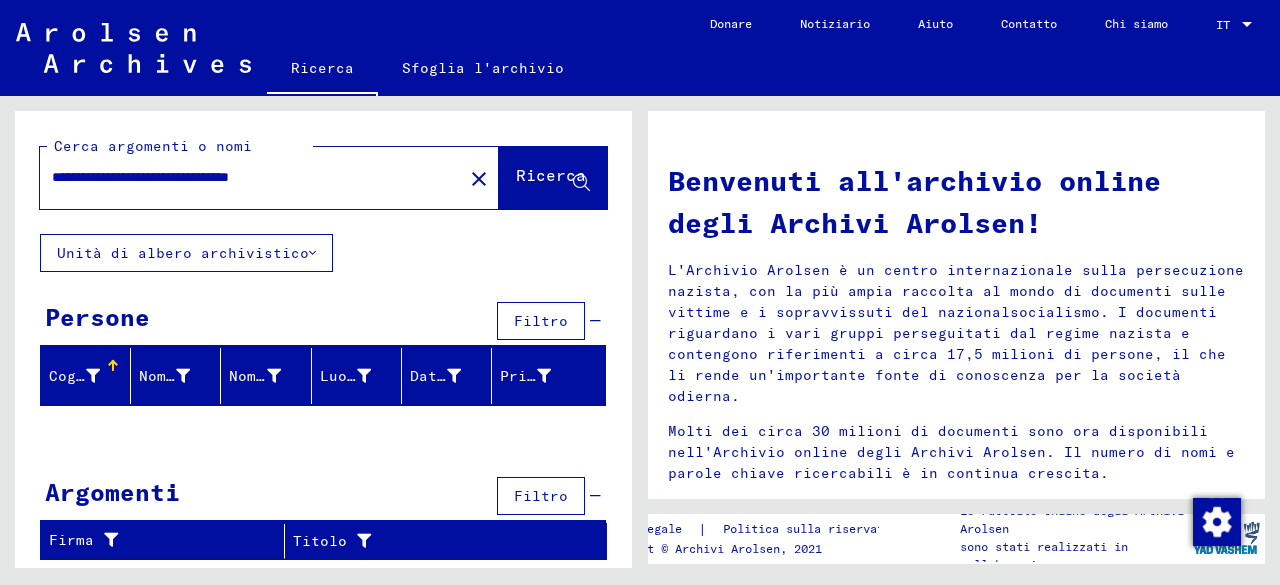 click on "Cognome" at bounding box center (80, 376) 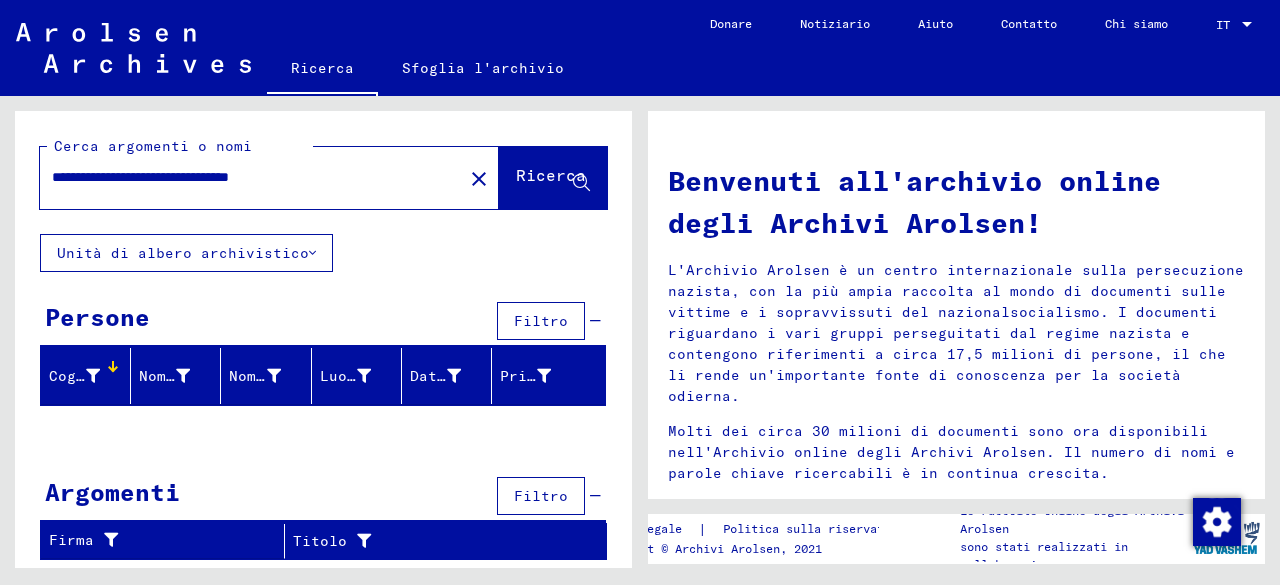 click on "Cognome" at bounding box center [80, 376] 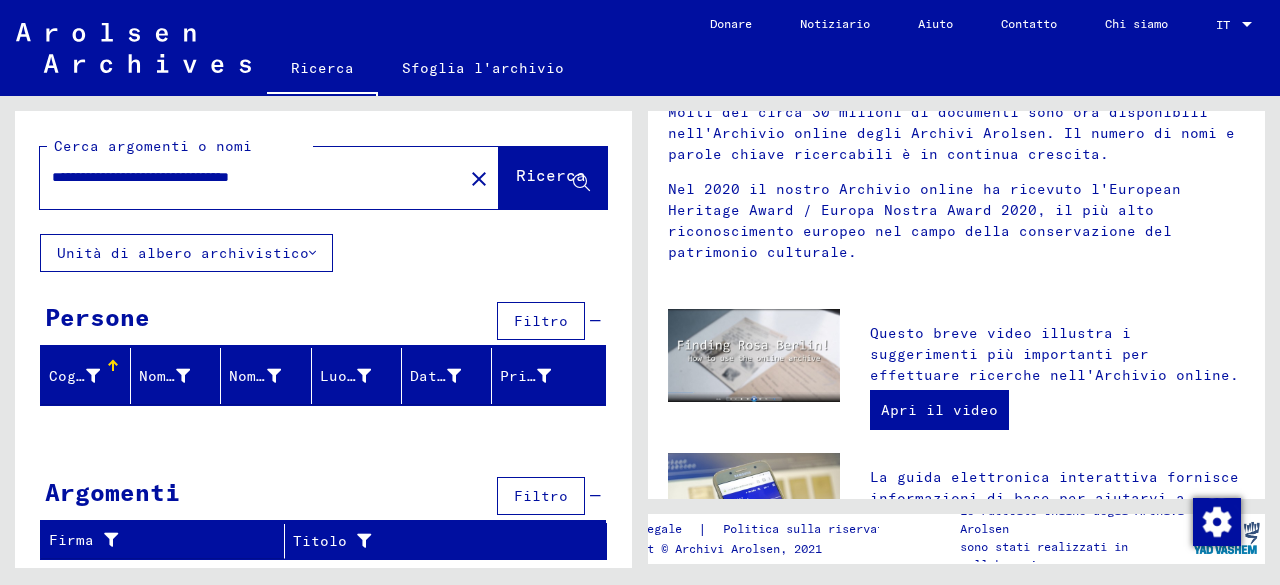 scroll, scrollTop: 400, scrollLeft: 0, axis: vertical 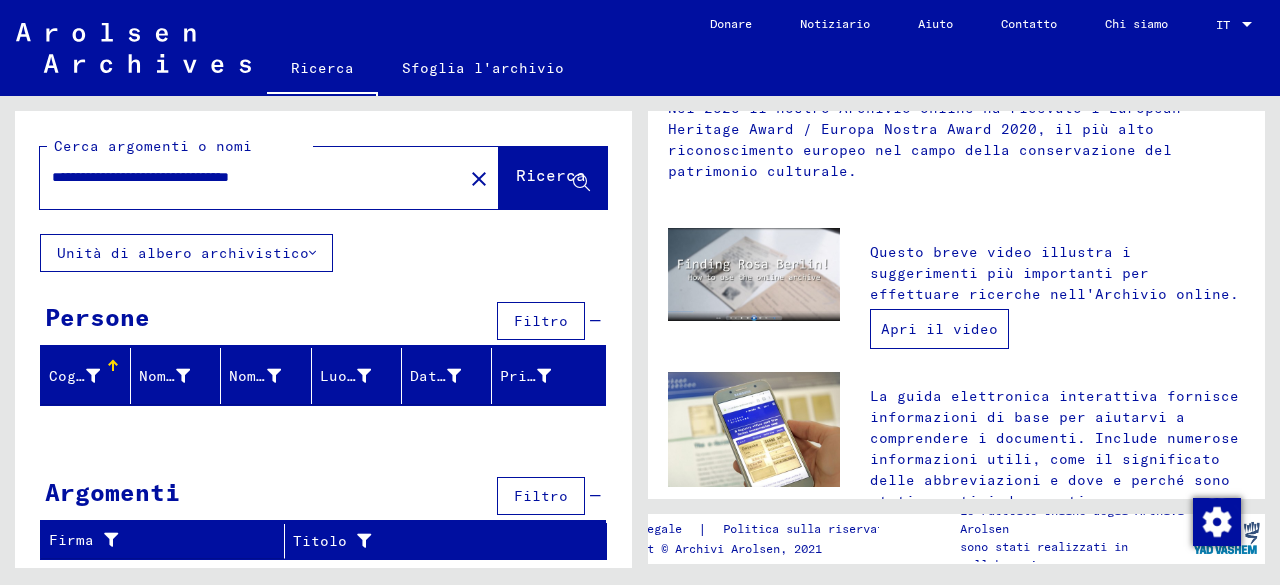 click on "Apri il video" at bounding box center [939, 329] 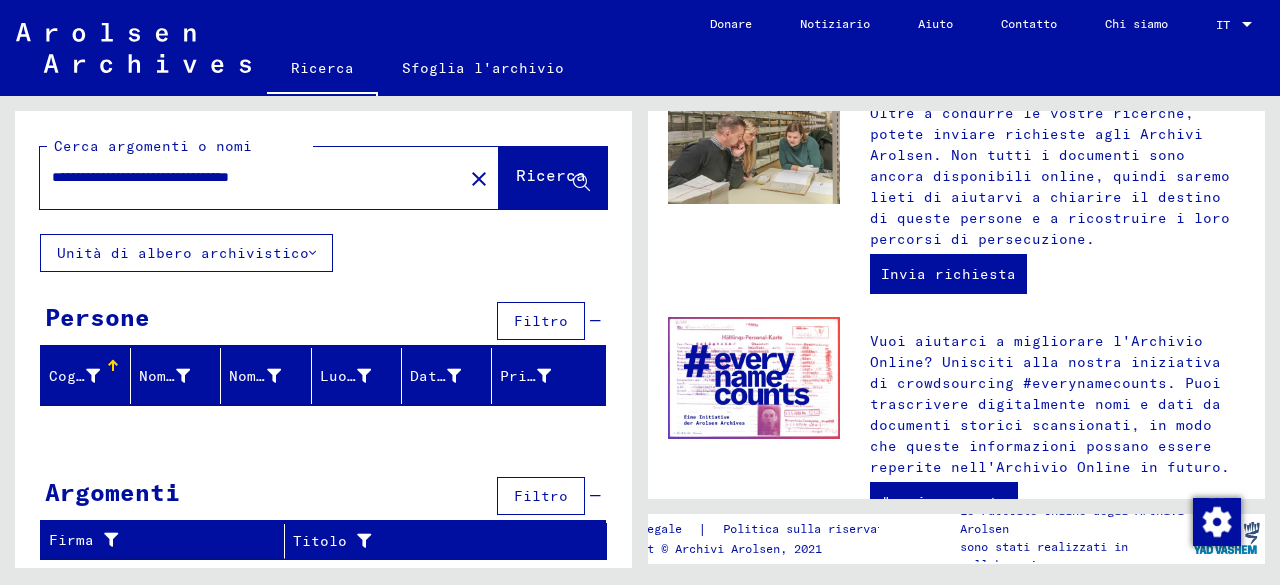 scroll, scrollTop: 1000, scrollLeft: 0, axis: vertical 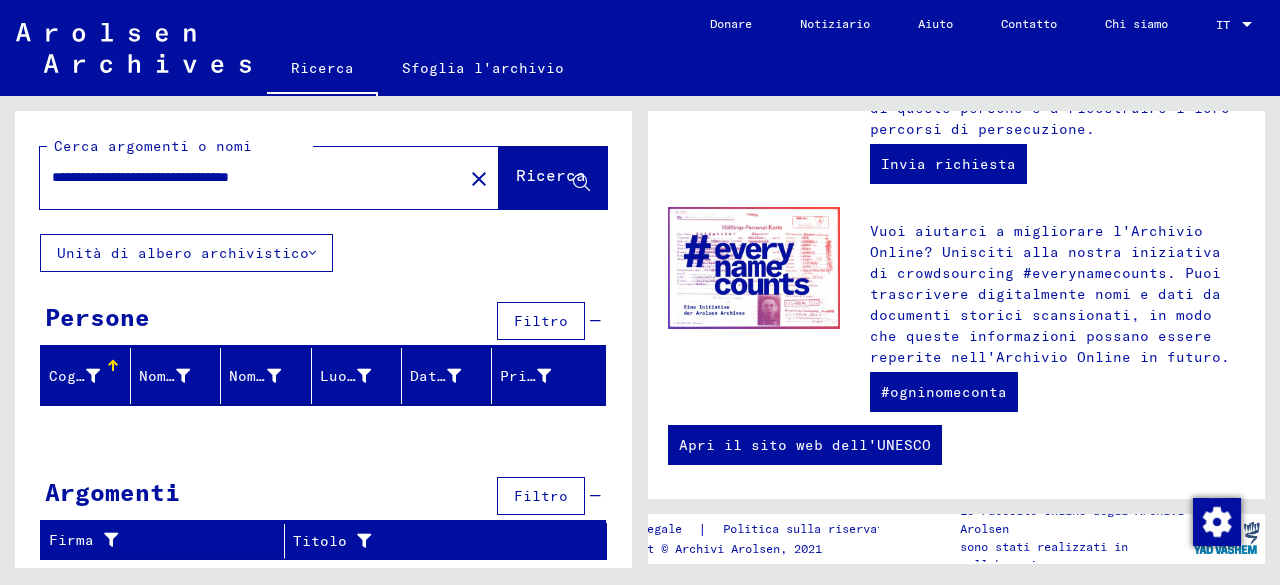 click on "Cognome" at bounding box center (89, 376) 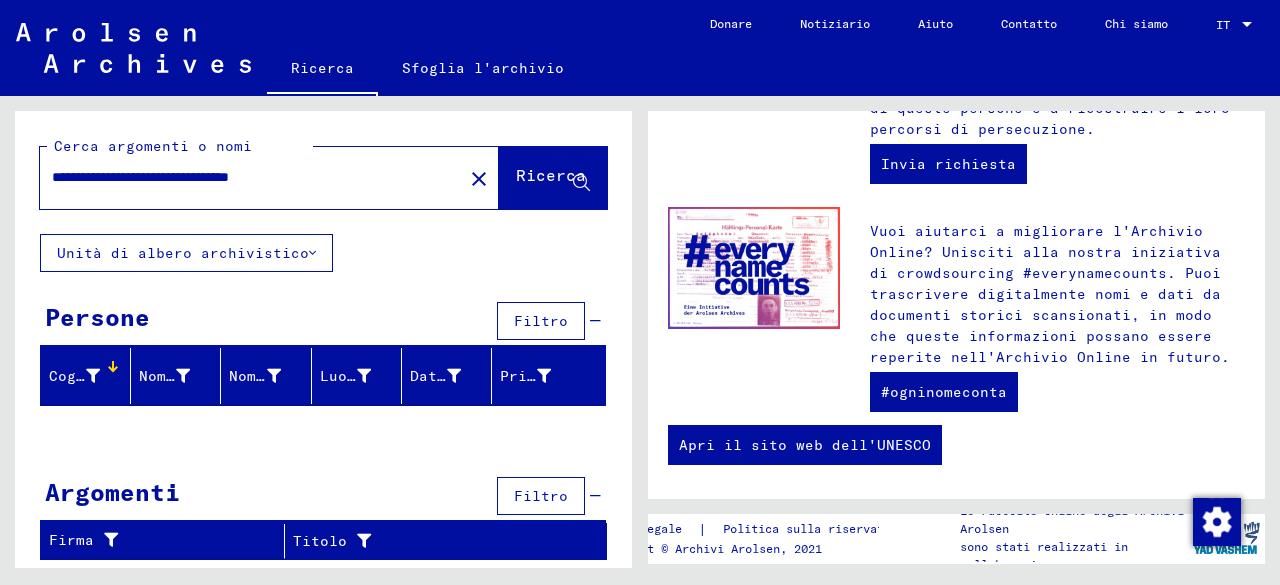 click on "Cognome" at bounding box center [89, 376] 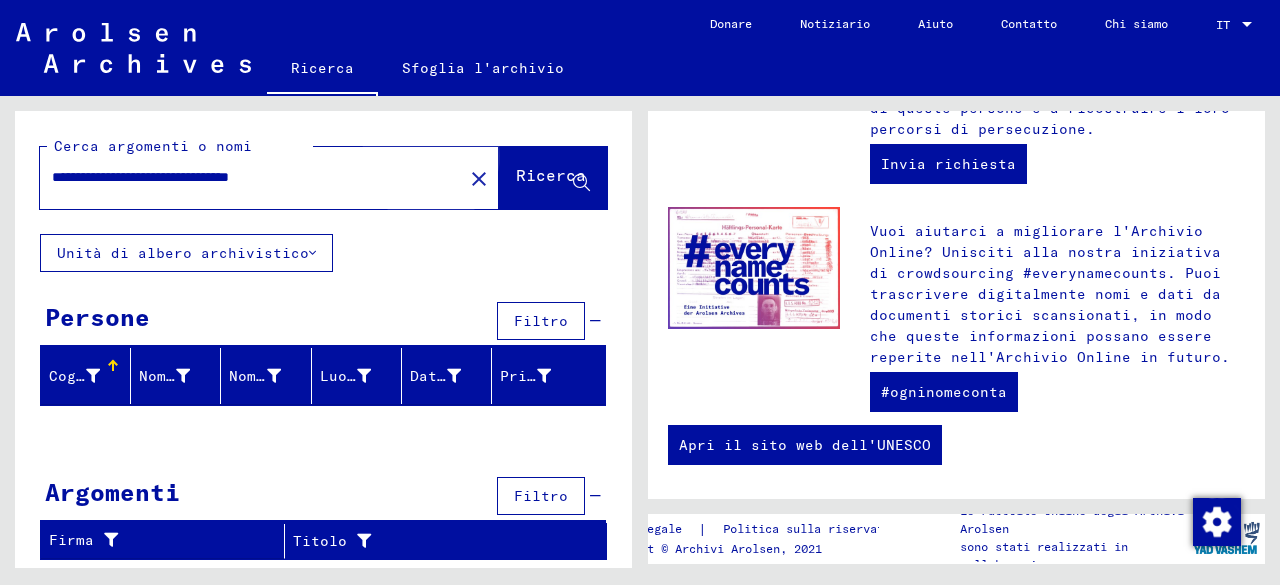 click on "Ricerca" at bounding box center [551, 175] 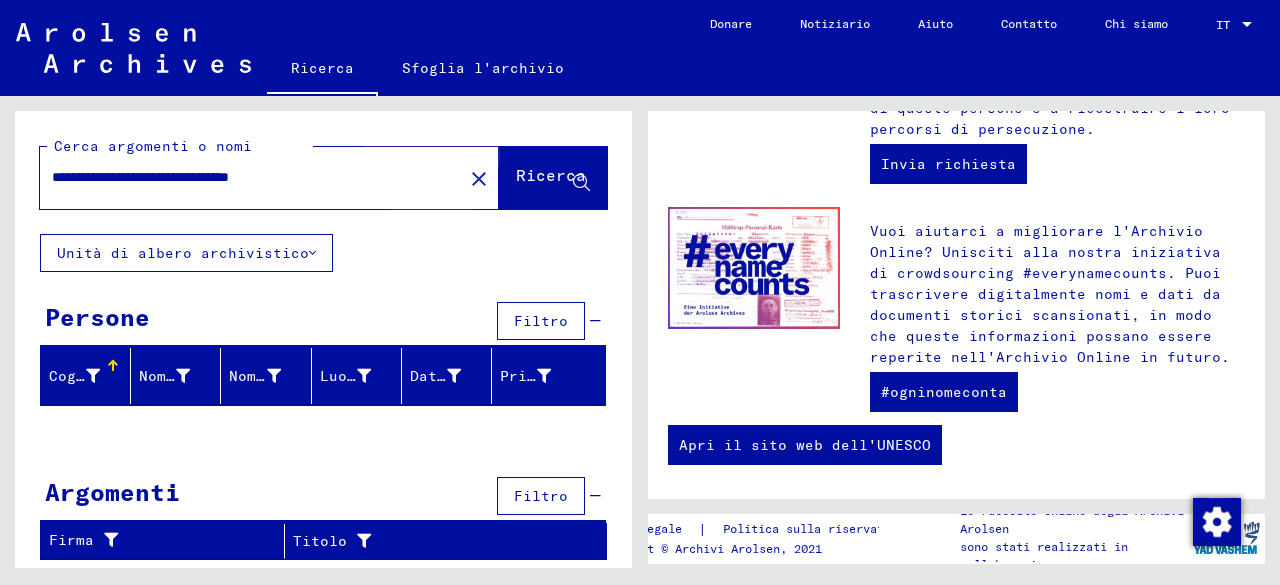 click on "Ricerca" at bounding box center [551, 175] 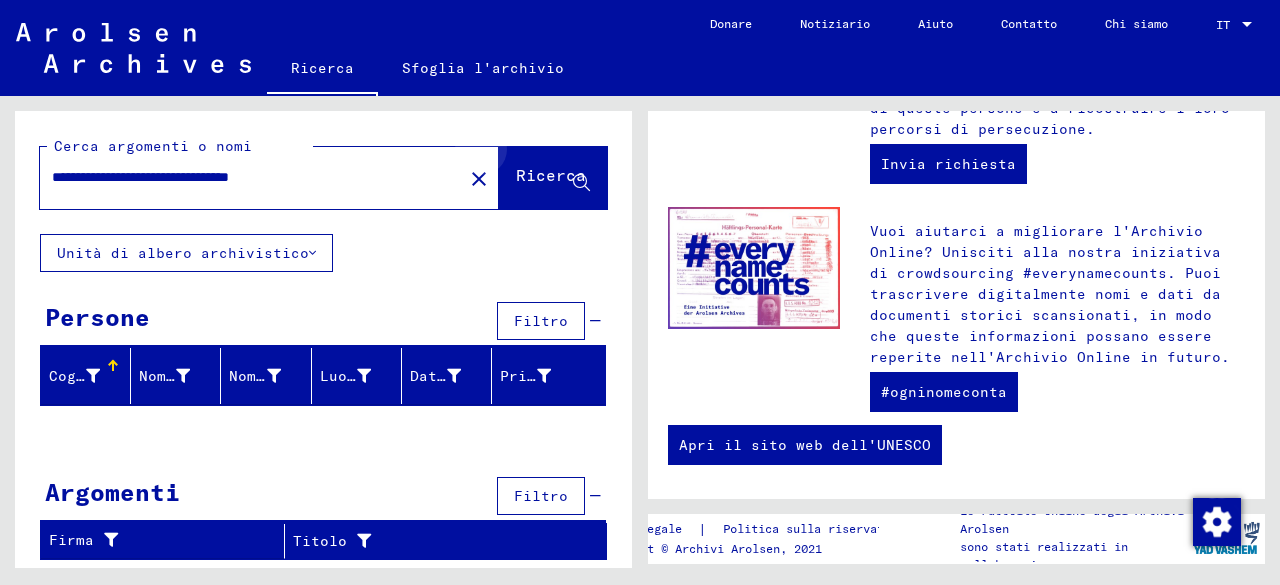click on "Ricerca" at bounding box center (551, 175) 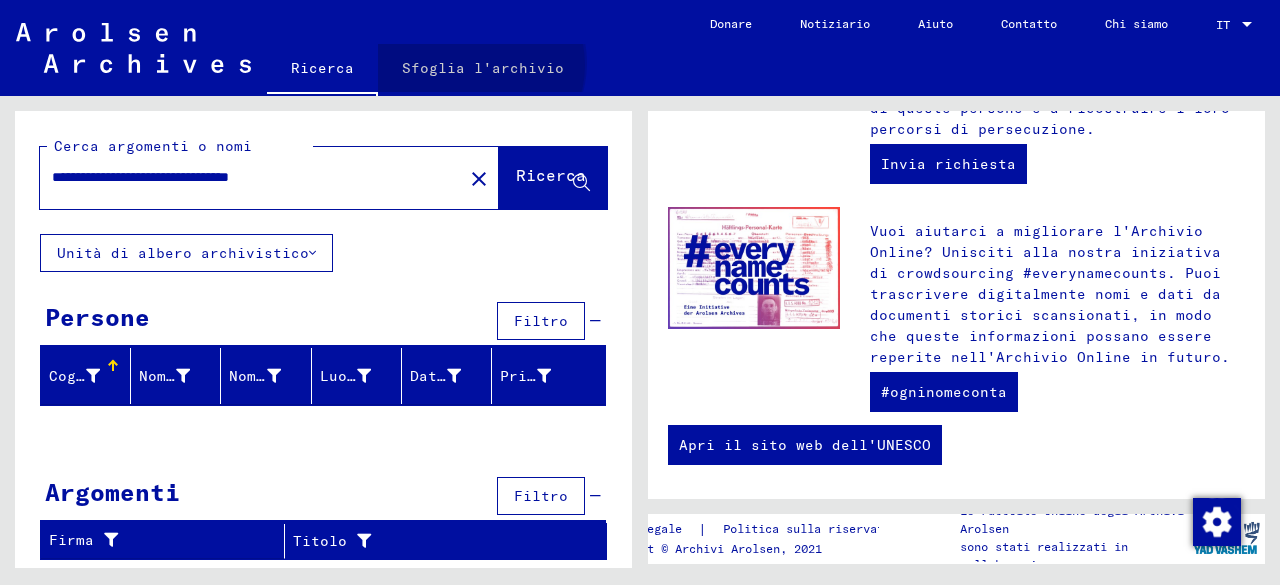 click on "Sfoglia l'archivio" at bounding box center [483, 68] 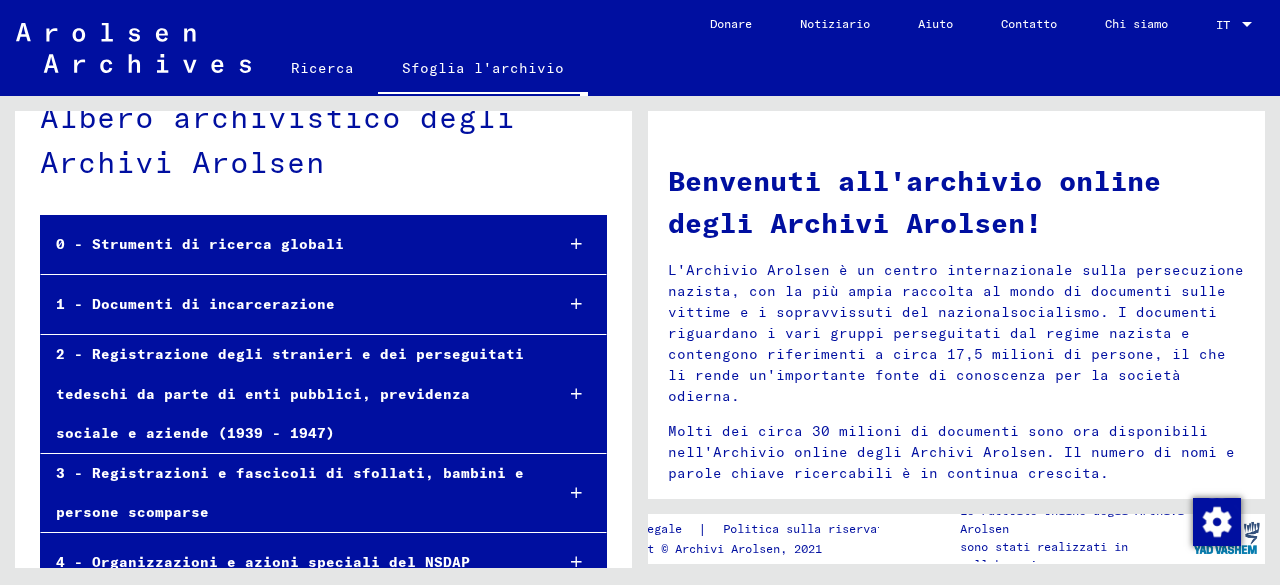 scroll, scrollTop: 0, scrollLeft: 0, axis: both 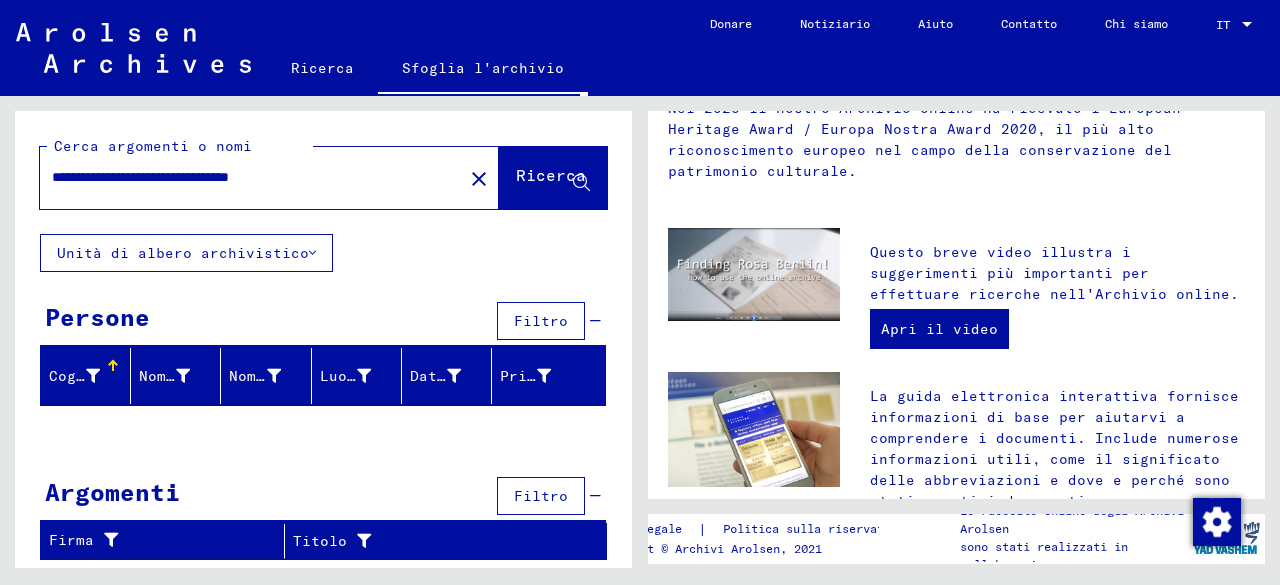 click on "Cognome" at bounding box center [89, 376] 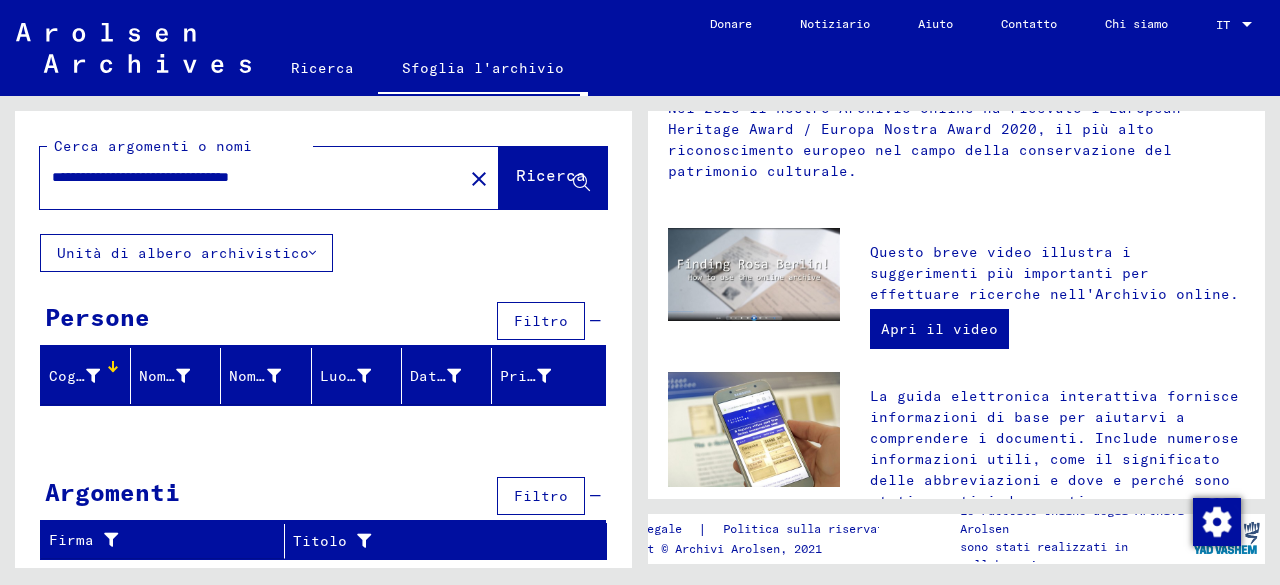 click on "Cognome" at bounding box center (89, 376) 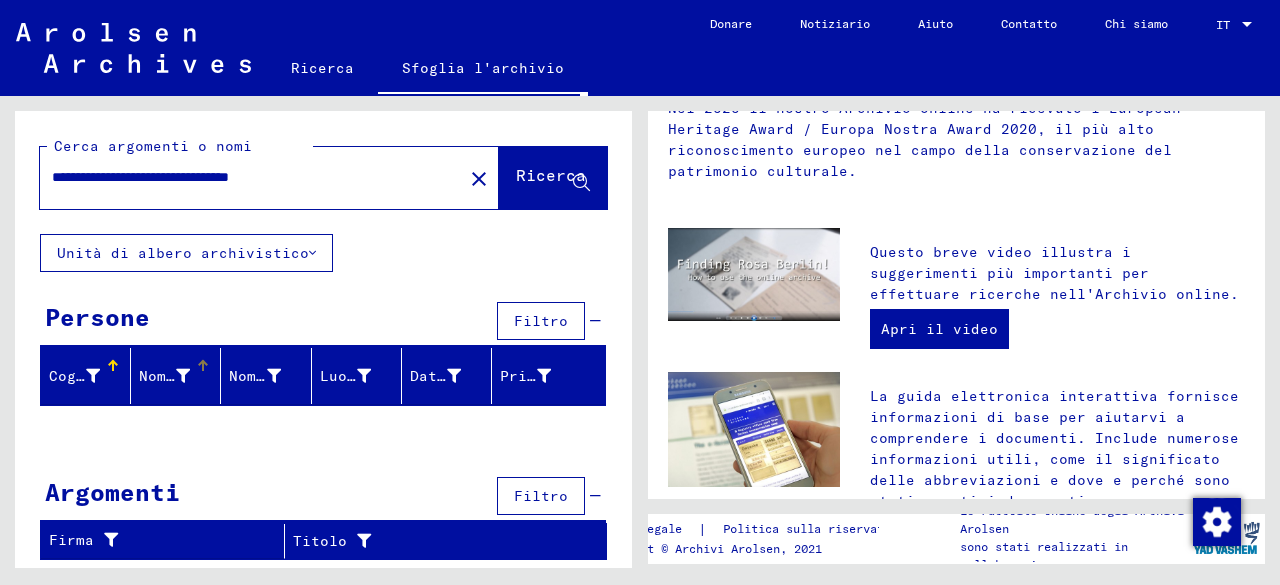 click on "Nome di battesimo" at bounding box center [167, 376] 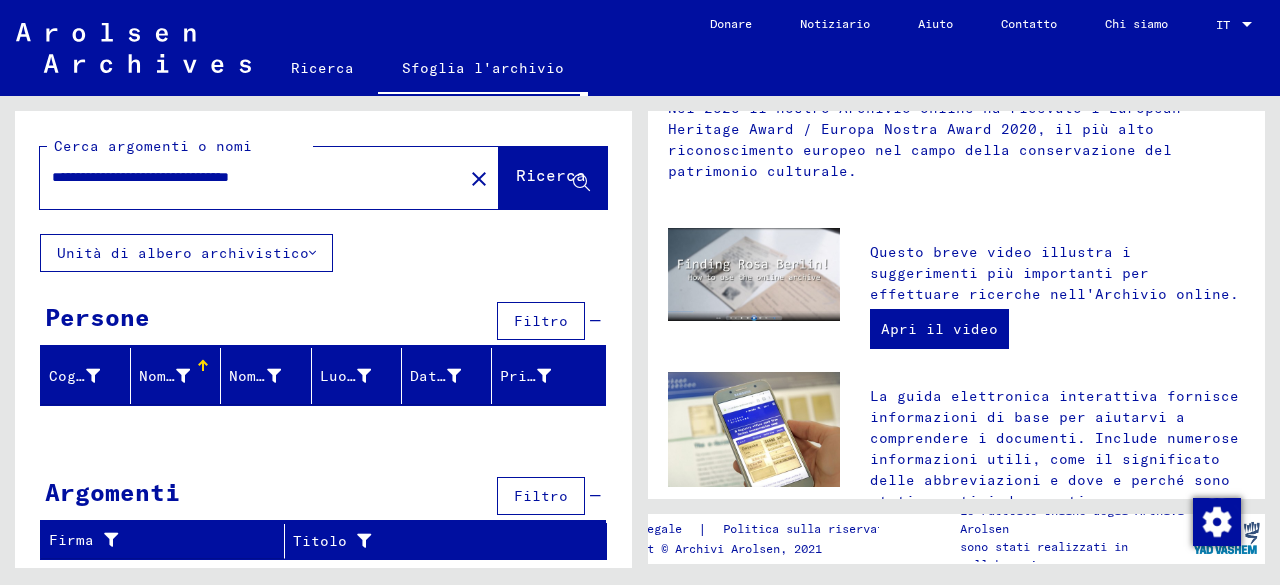 click on "Nome da nubile" at bounding box center (292, 376) 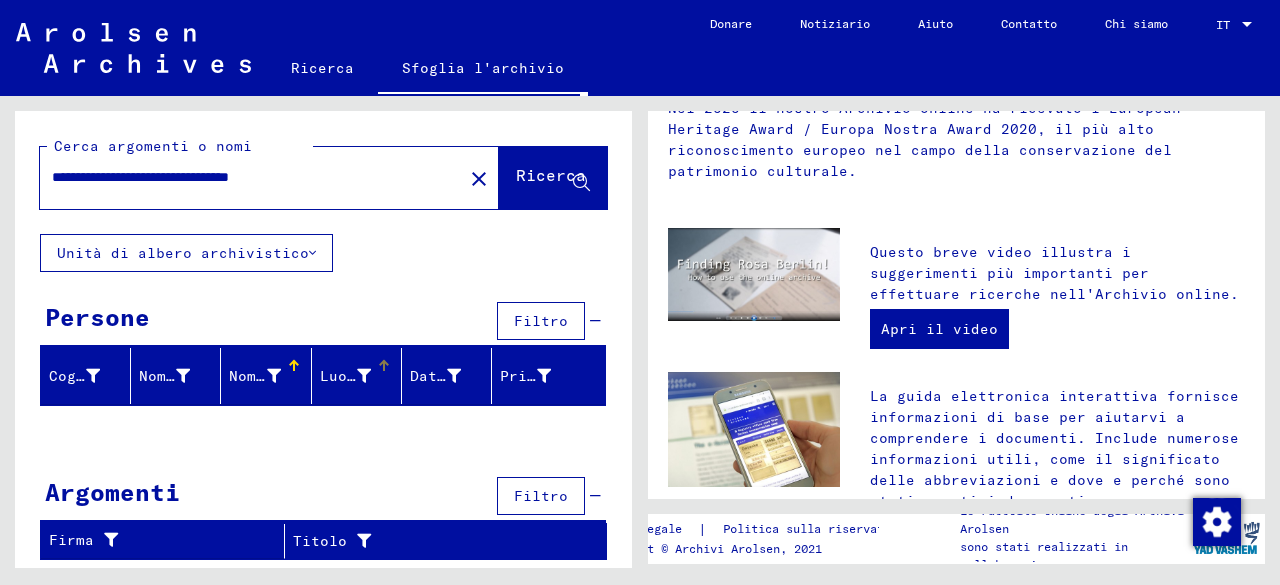 click on "Luogo di nascita" at bounding box center (345, 376) 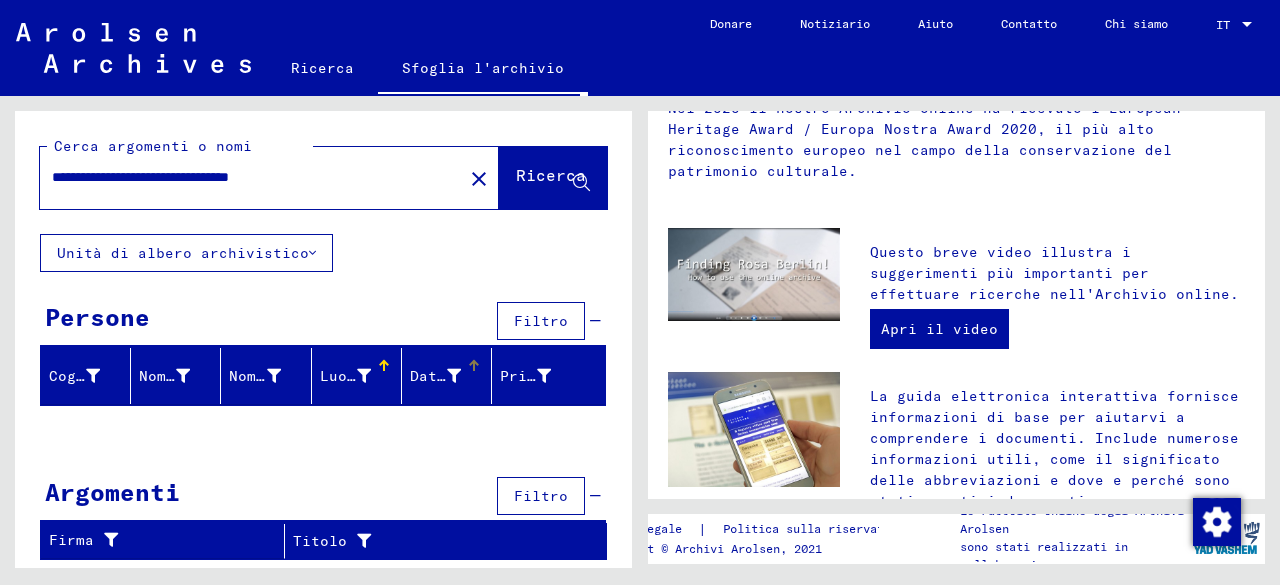 click on "Data di nascita" at bounding box center [477, 376] 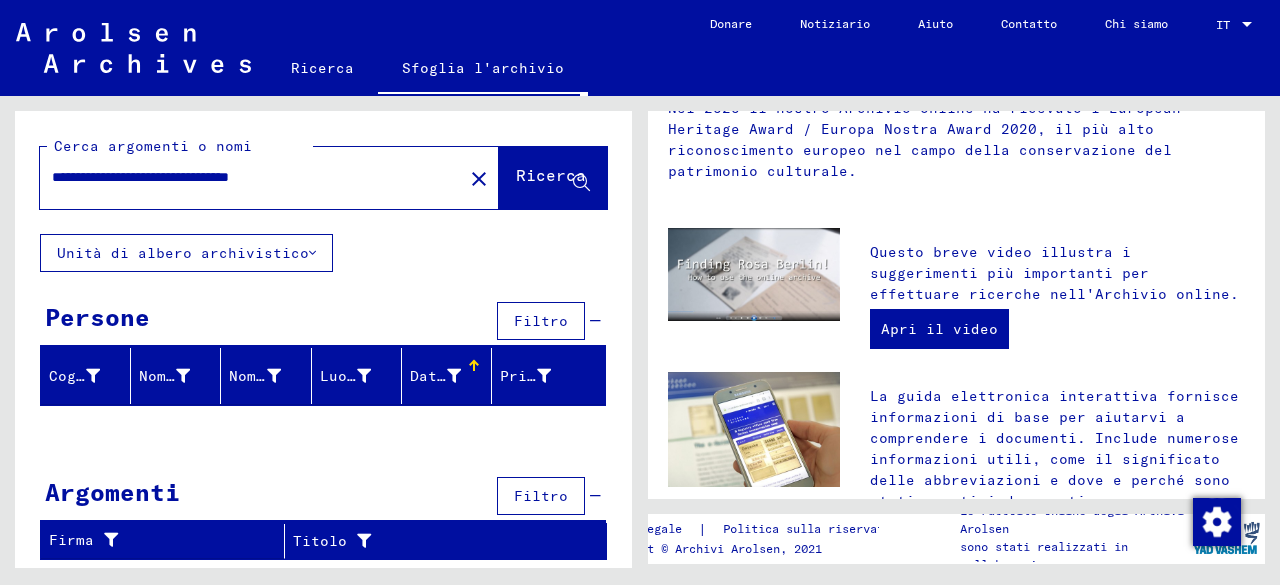 click on "Filtro" at bounding box center [541, 321] 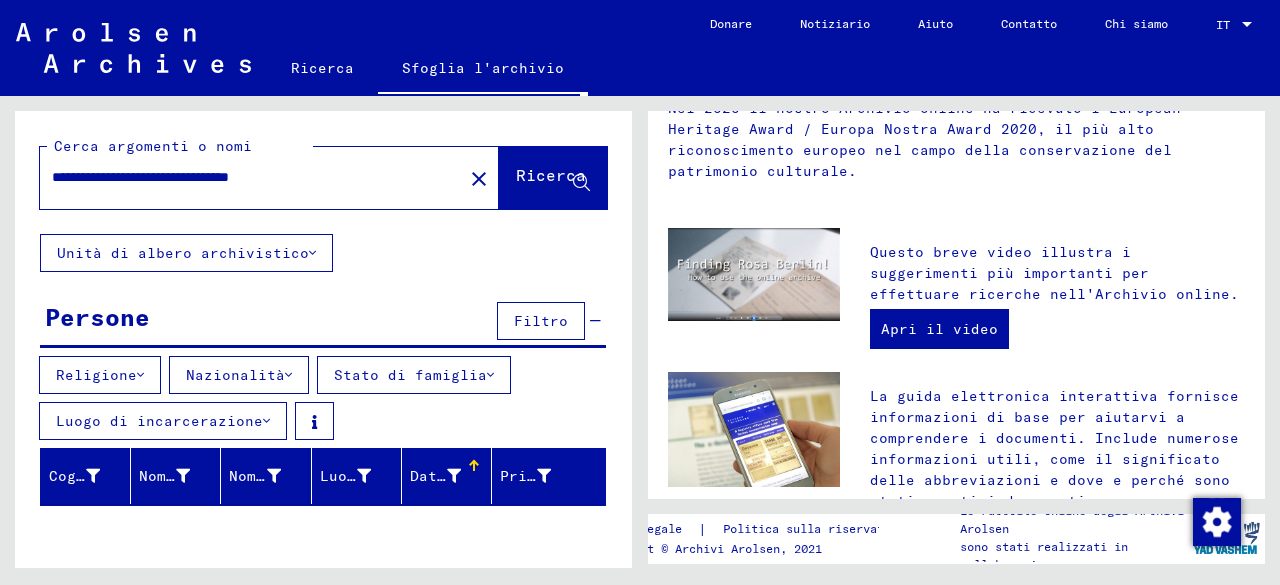 click on "Religione" at bounding box center [96, 375] 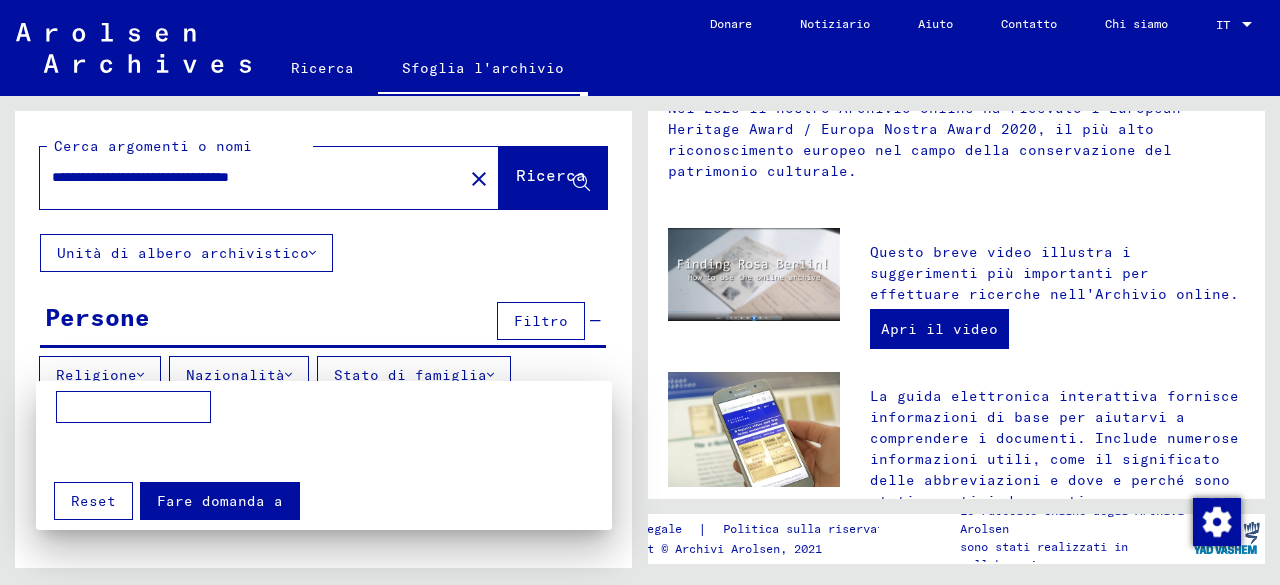 click at bounding box center (133, 407) 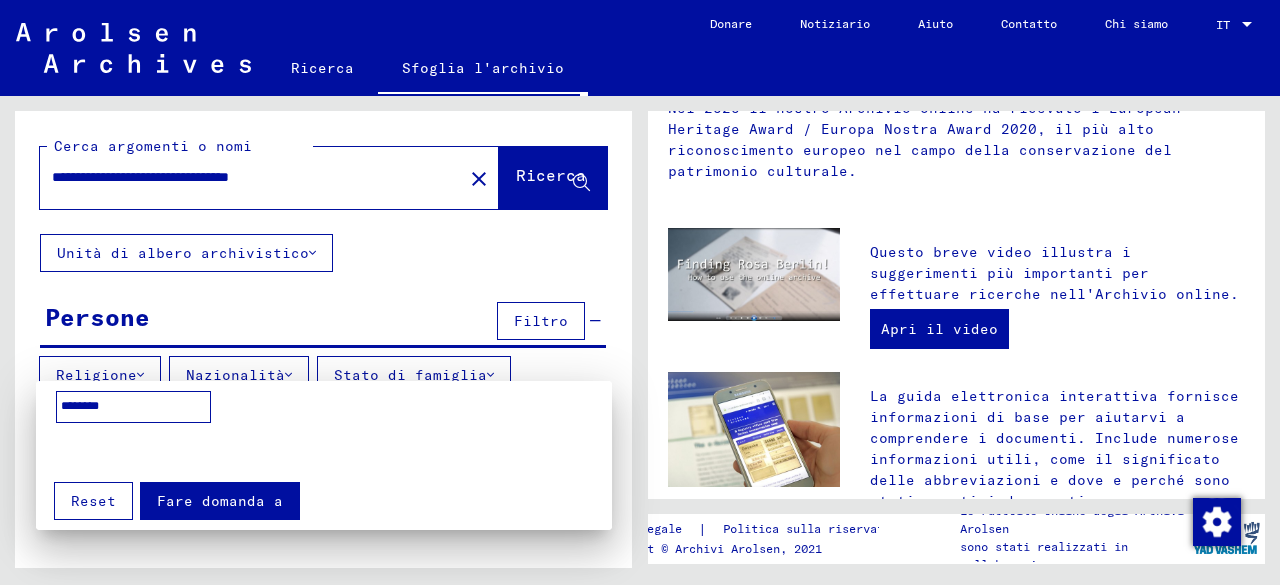click on "********" at bounding box center (133, 407) 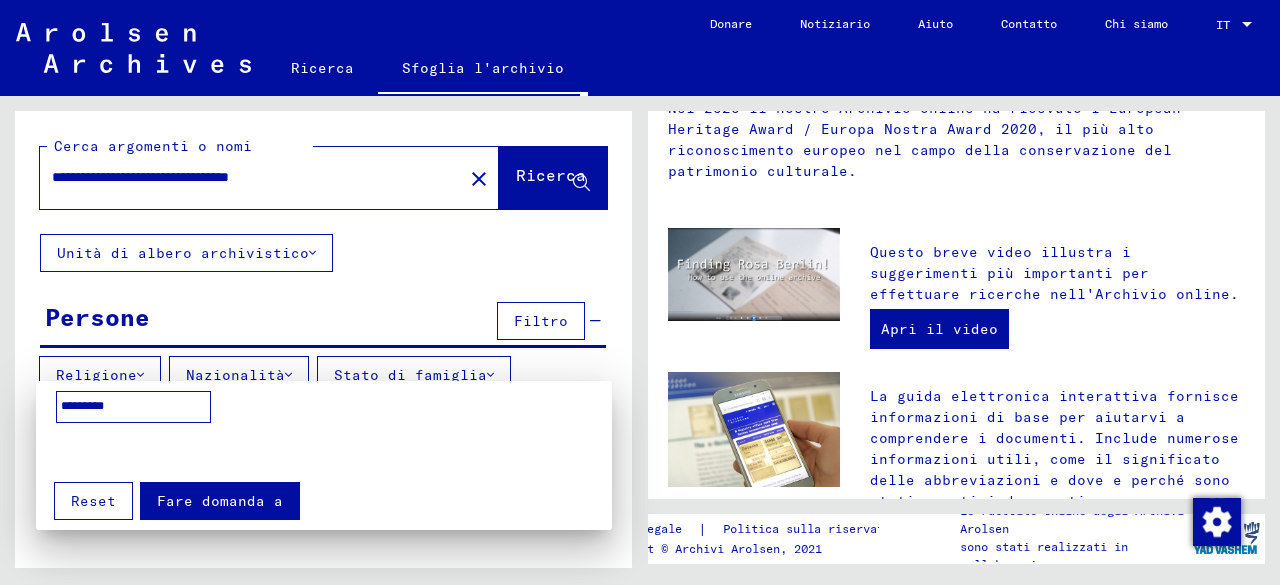 type on "*********" 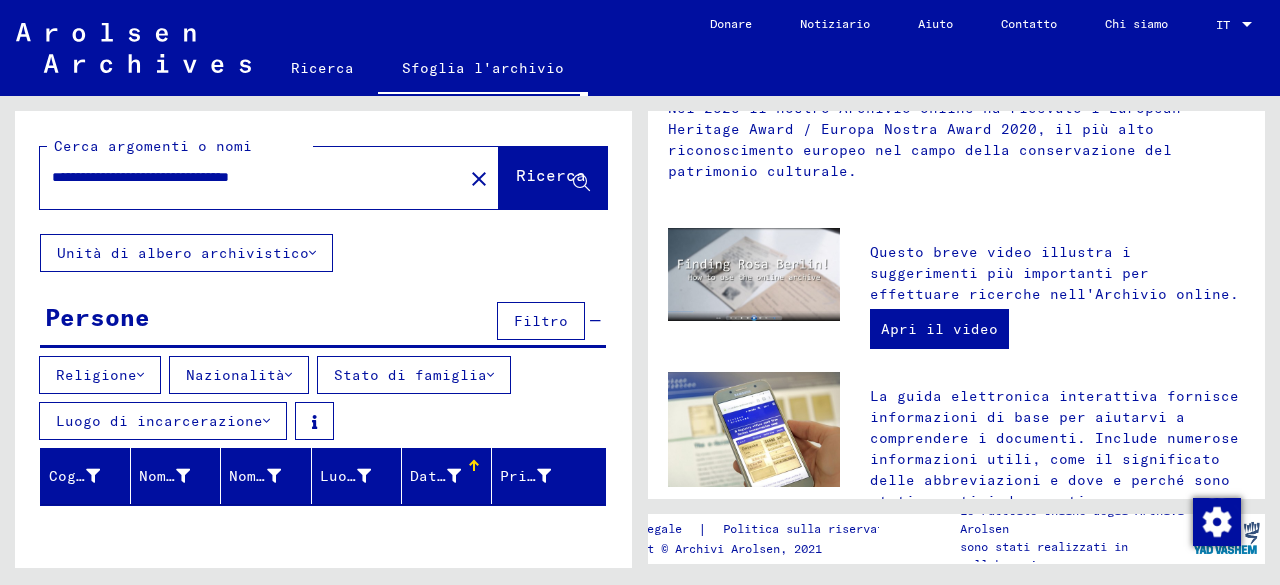 click on "Nazionalità" at bounding box center (100, 375) 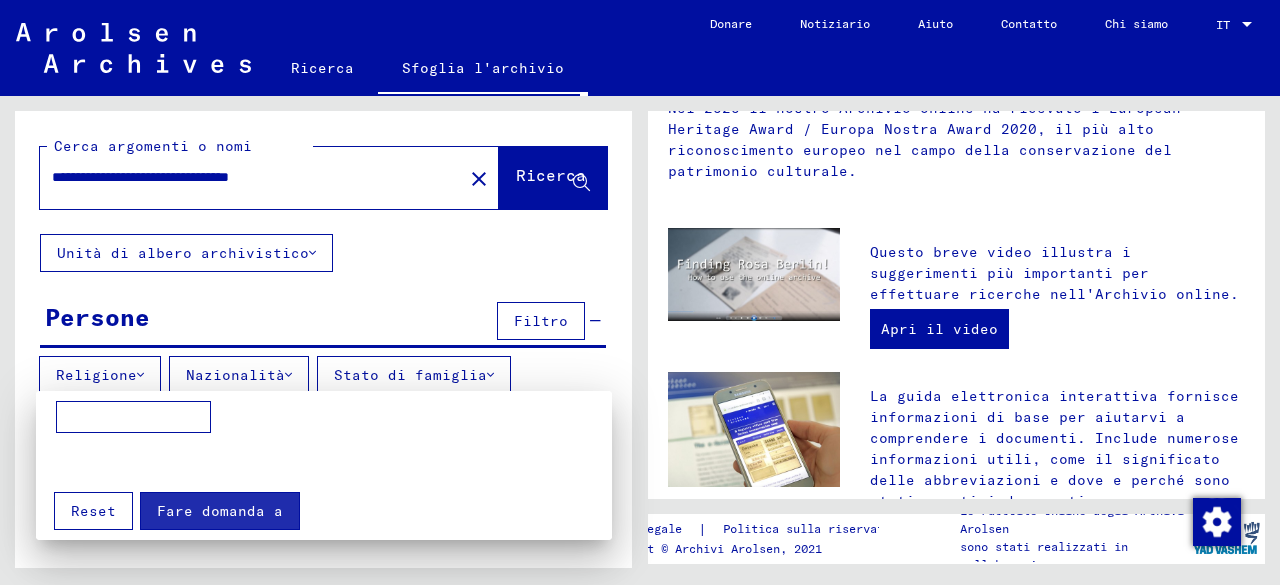 click at bounding box center [133, 417] 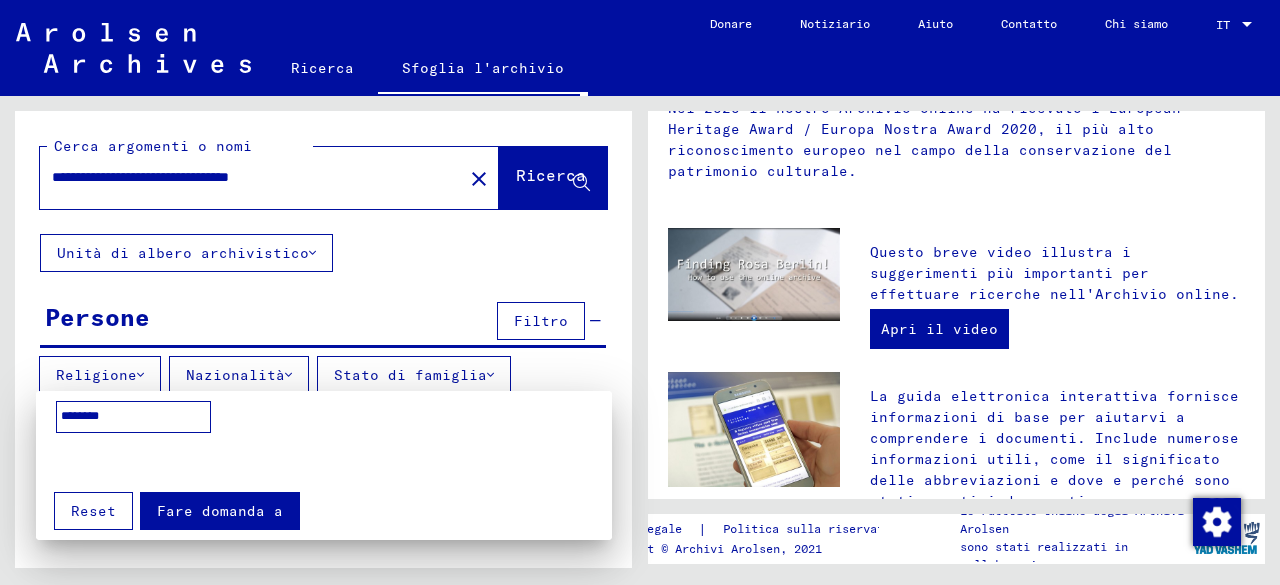 type on "********" 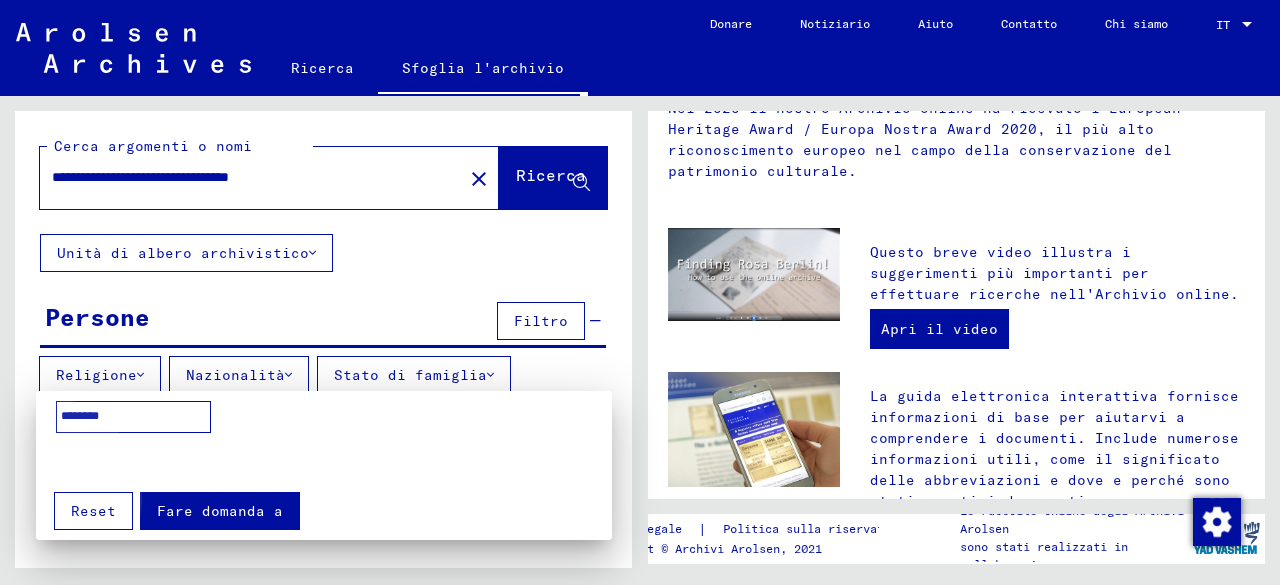 click on "Fare domanda a" at bounding box center [220, 511] 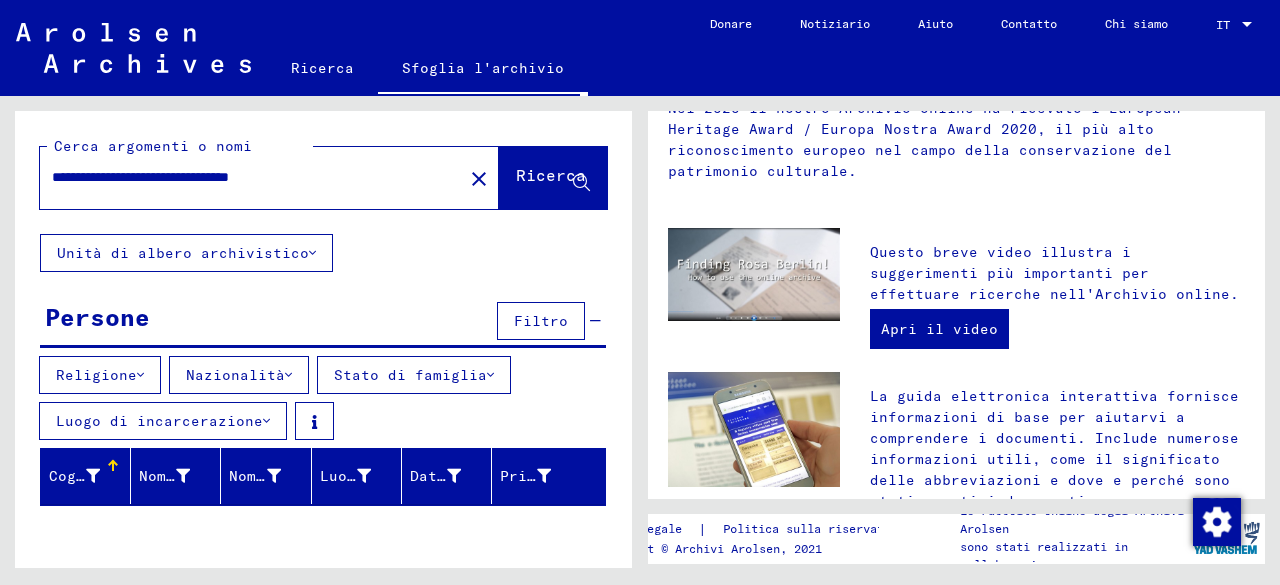 click on "Stato di famiglia" at bounding box center [96, 375] 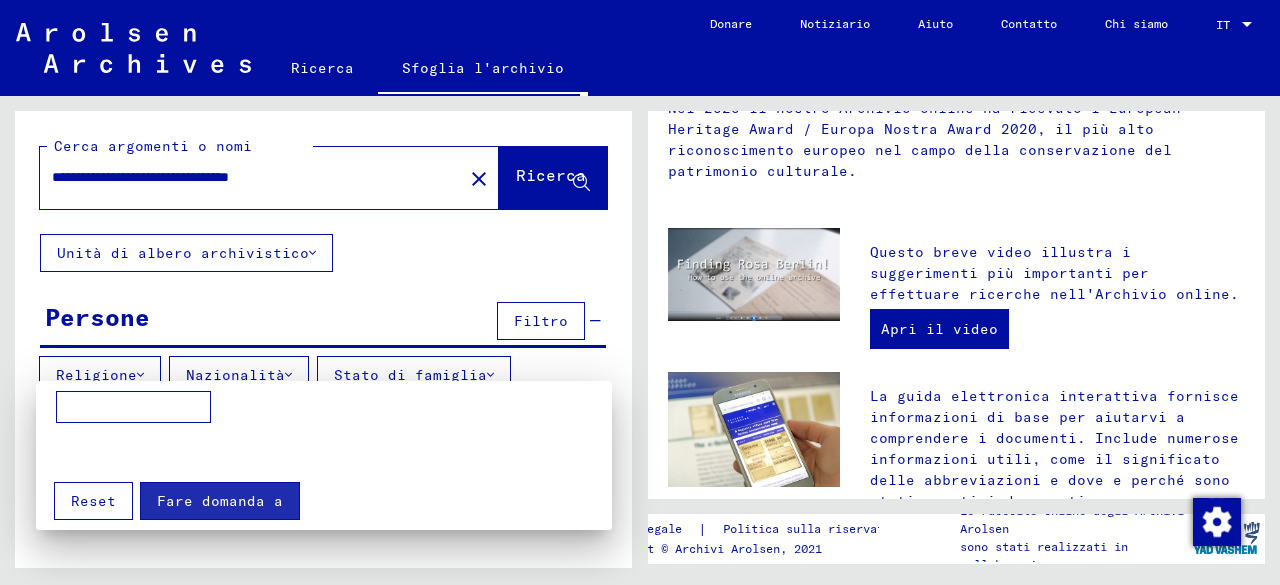 click at bounding box center (133, 407) 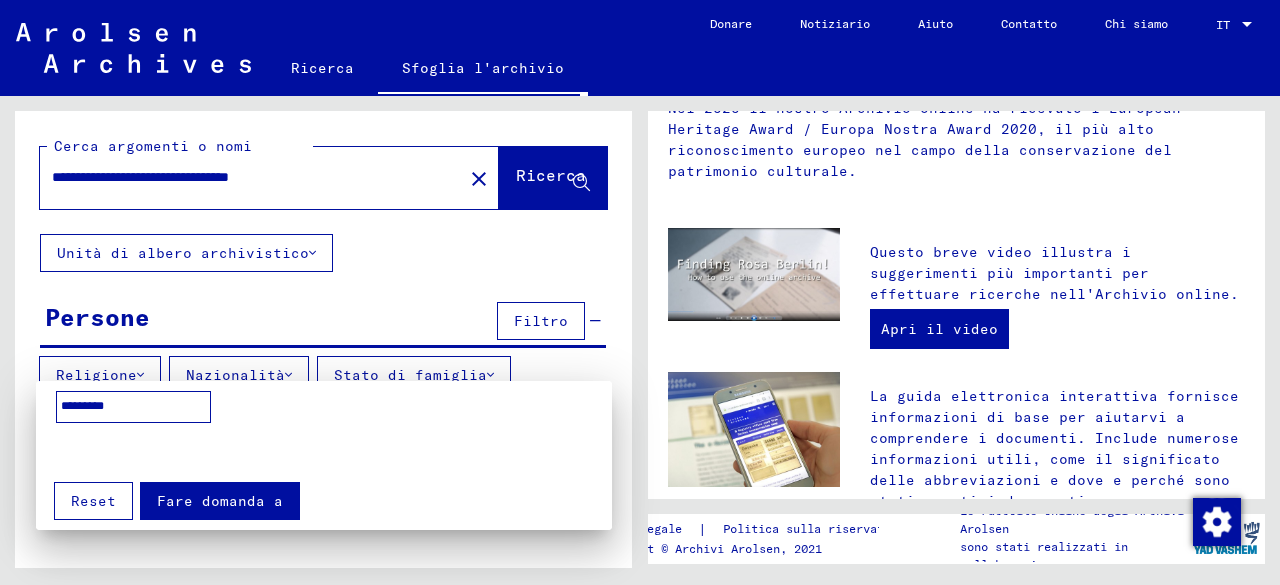 type on "*********" 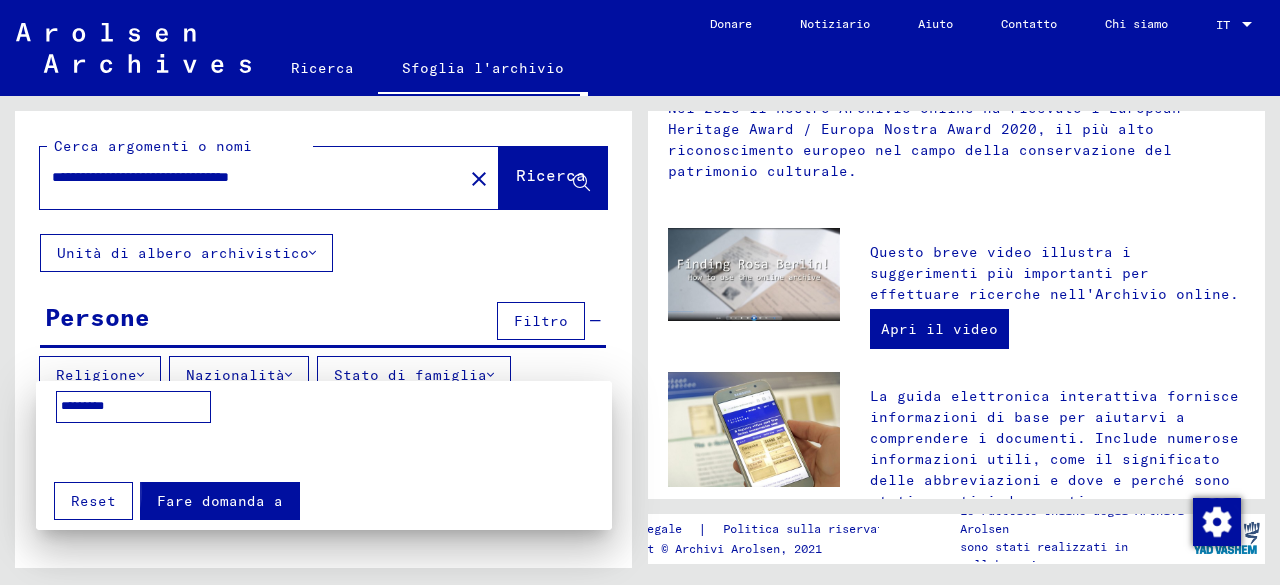 click on "Fare domanda a" at bounding box center (220, 501) 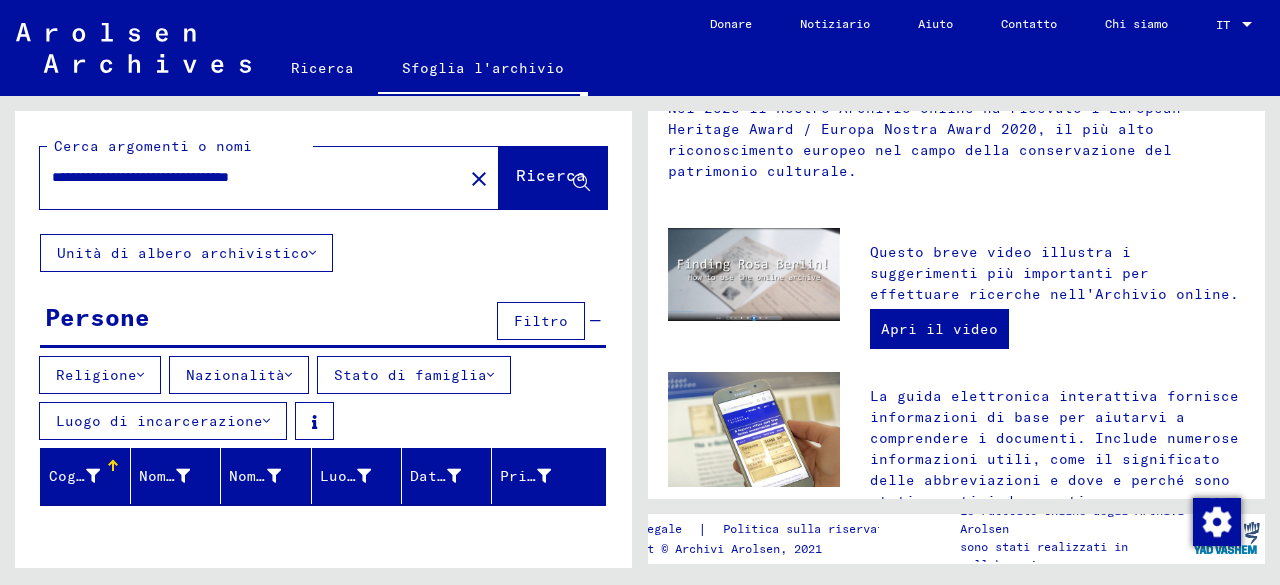 click at bounding box center [140, 375] 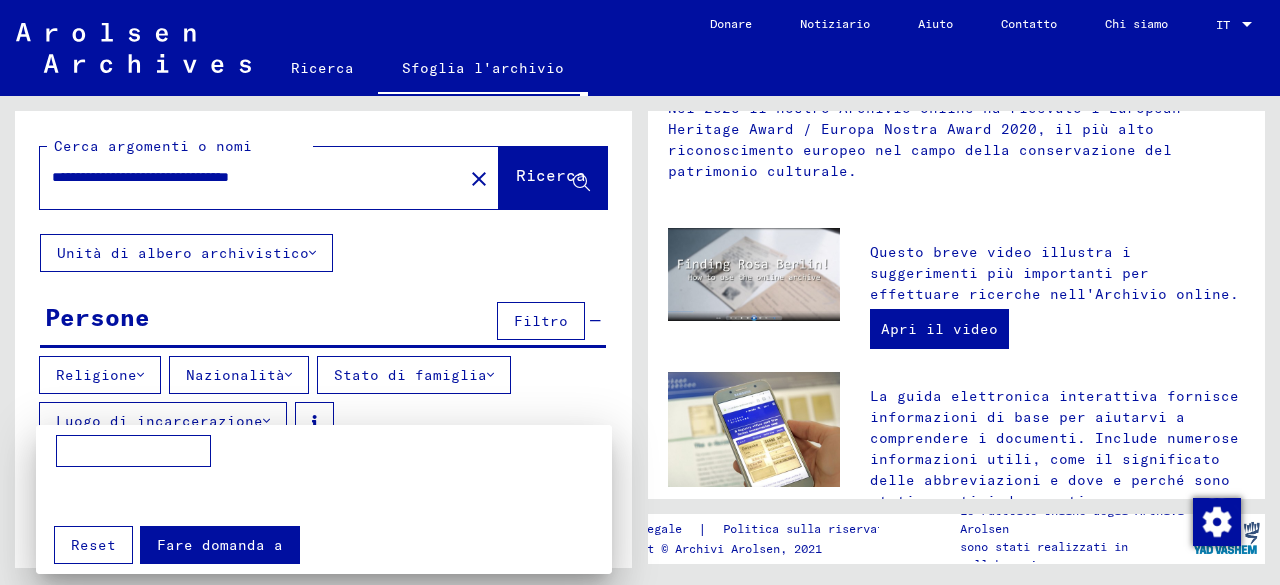 click at bounding box center [133, 451] 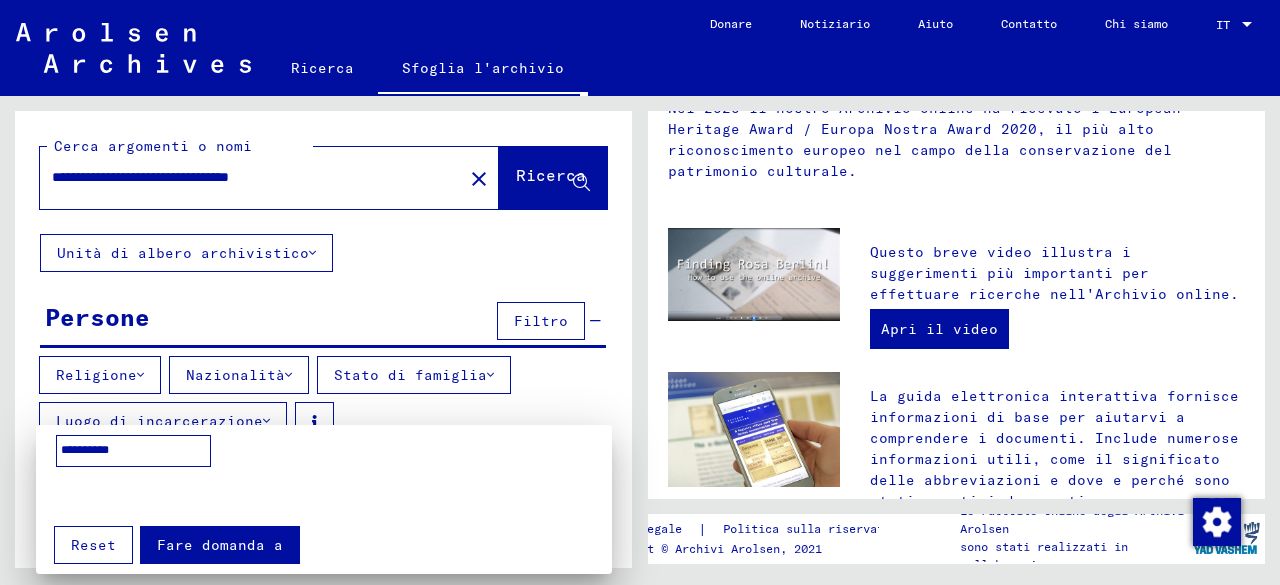 type on "**********" 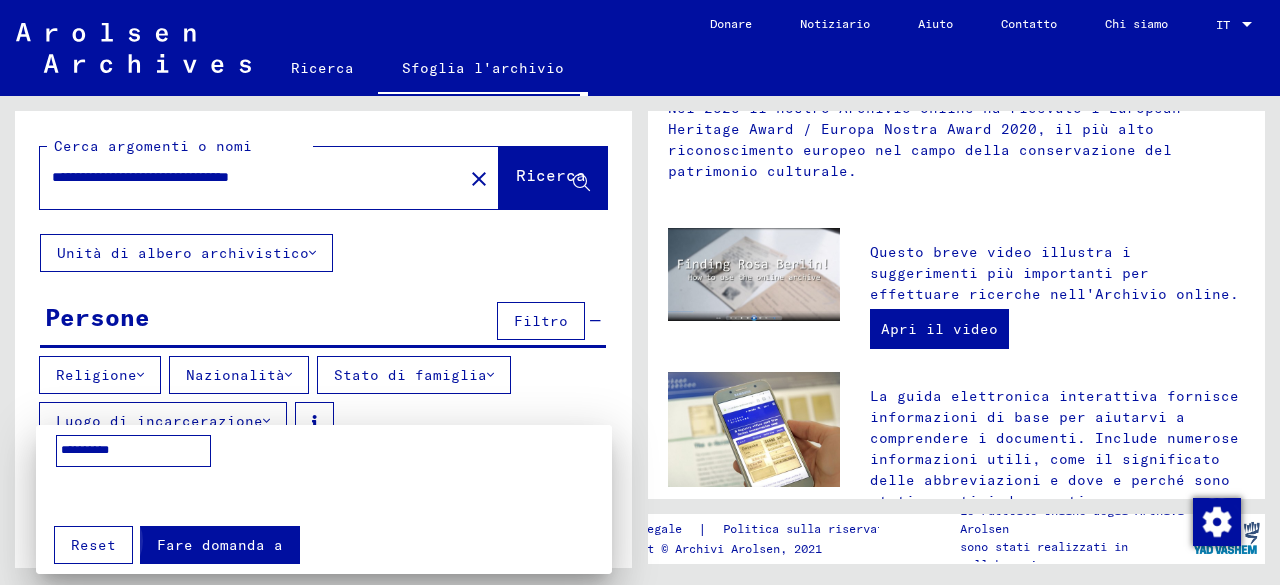 click on "Fare domanda a" at bounding box center (220, 545) 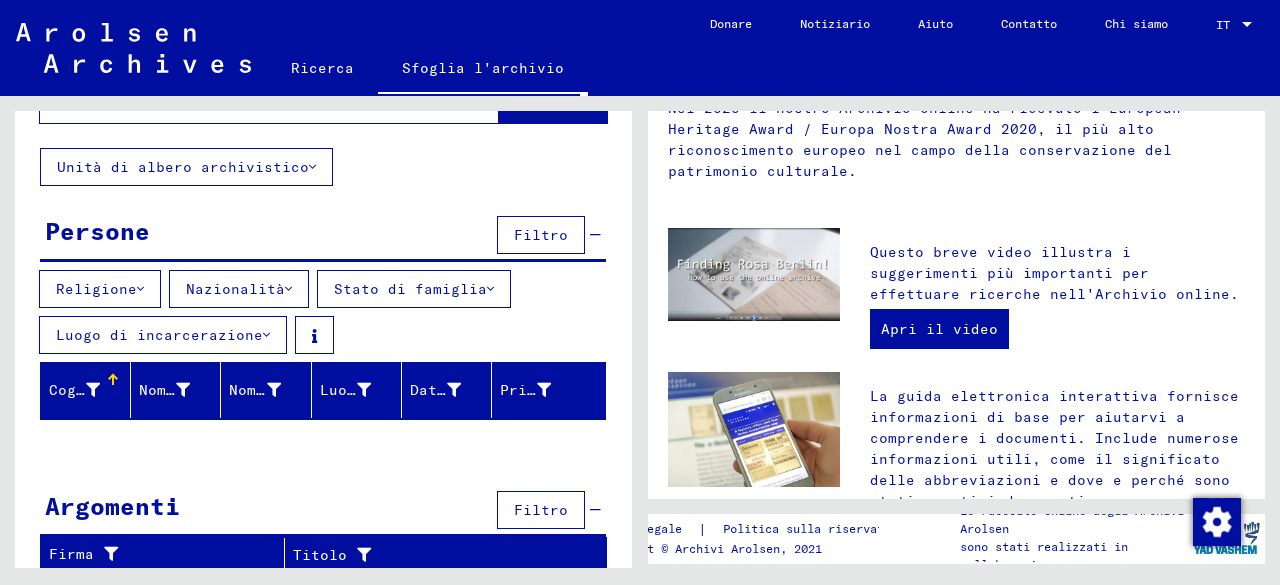 scroll, scrollTop: 0, scrollLeft: 0, axis: both 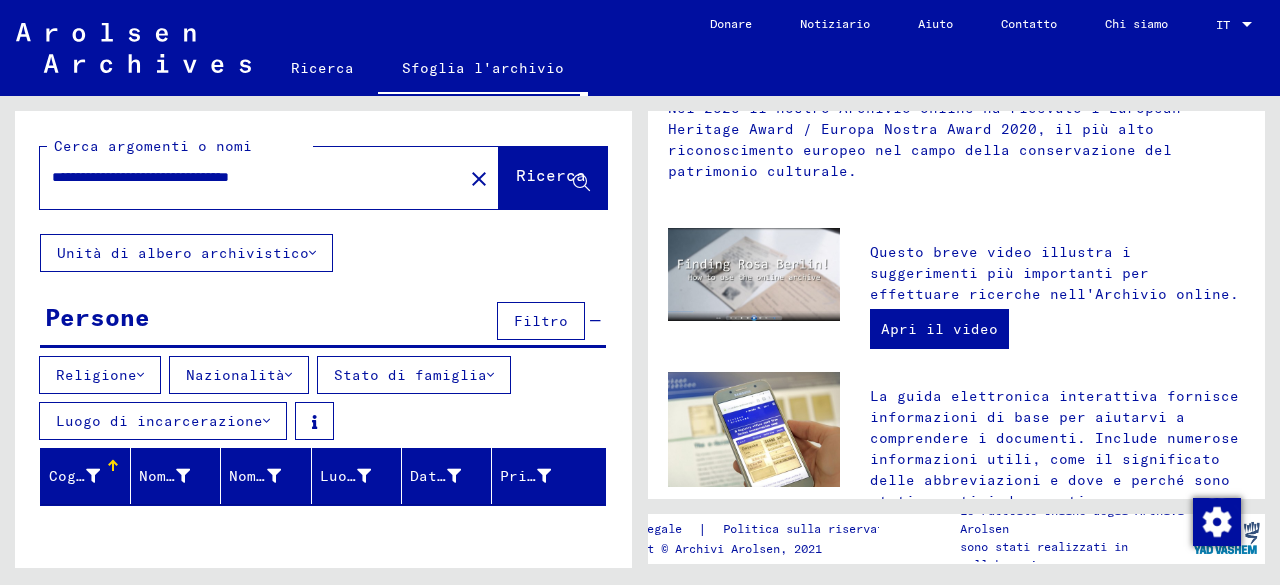 click on "Ricerca" at bounding box center (551, 175) 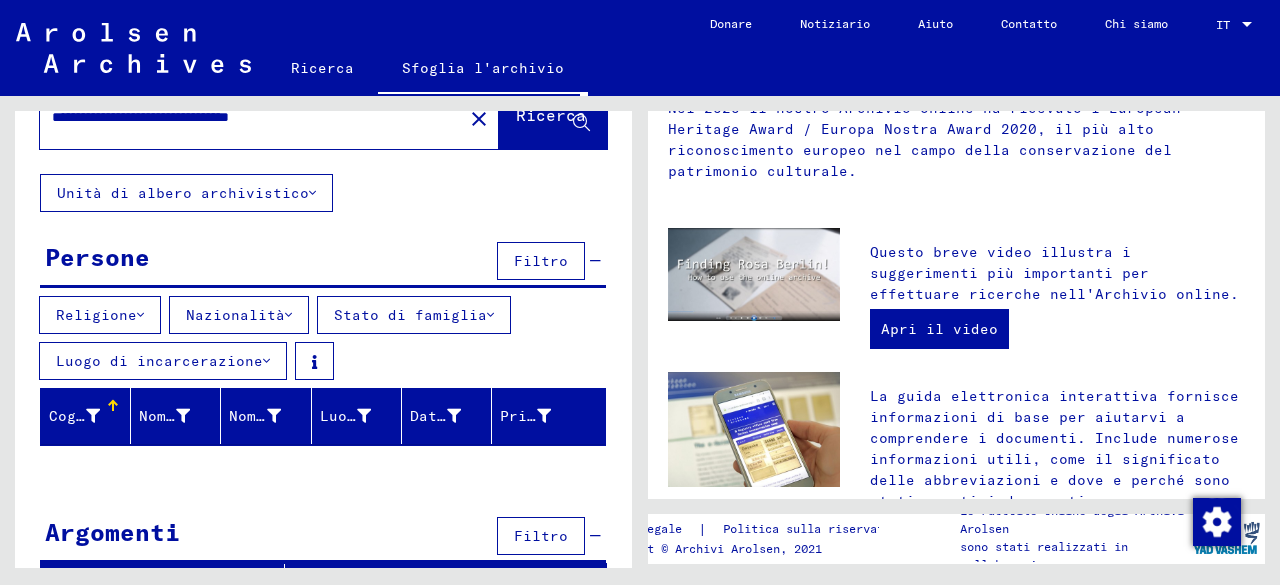 scroll, scrollTop: 86, scrollLeft: 0, axis: vertical 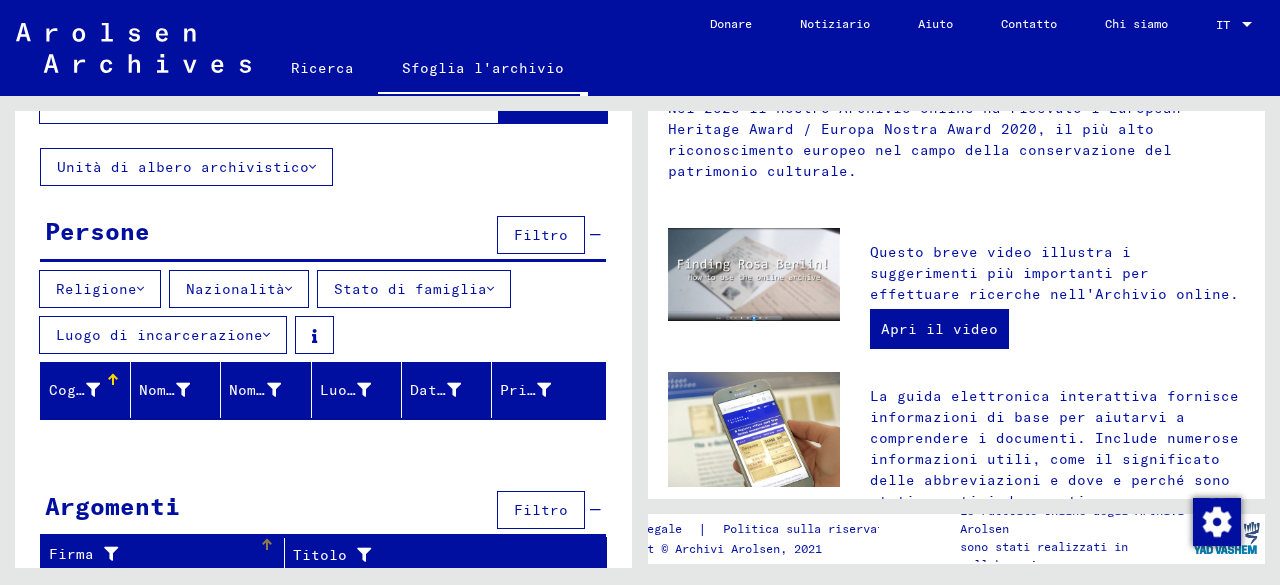 click on "Firma" at bounding box center [154, 554] 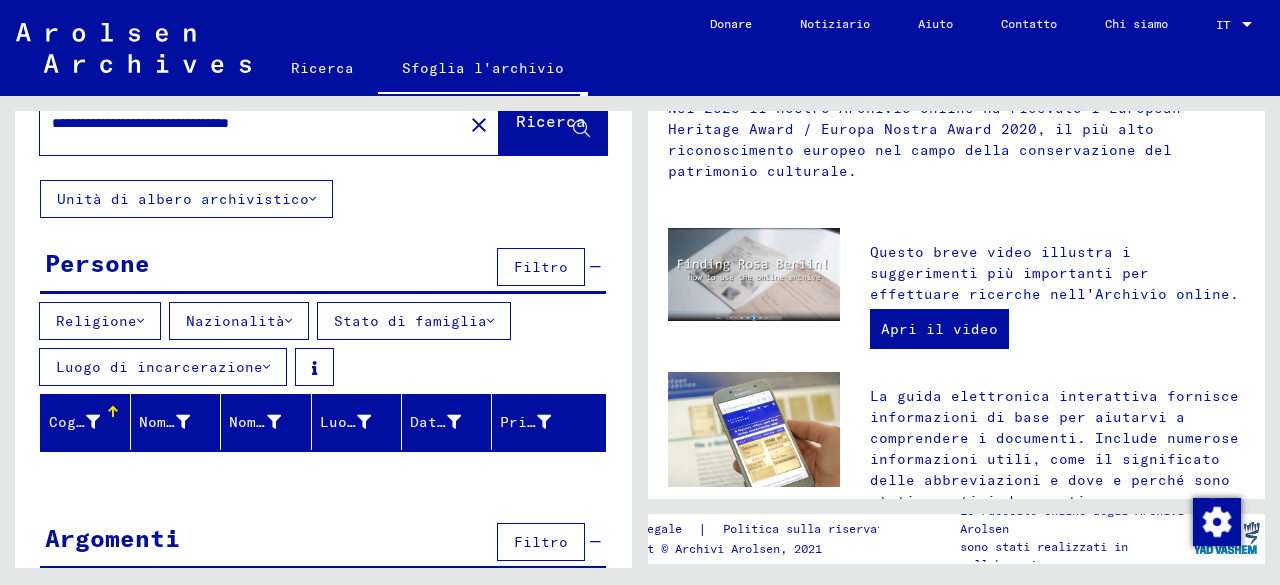 scroll, scrollTop: 86, scrollLeft: 0, axis: vertical 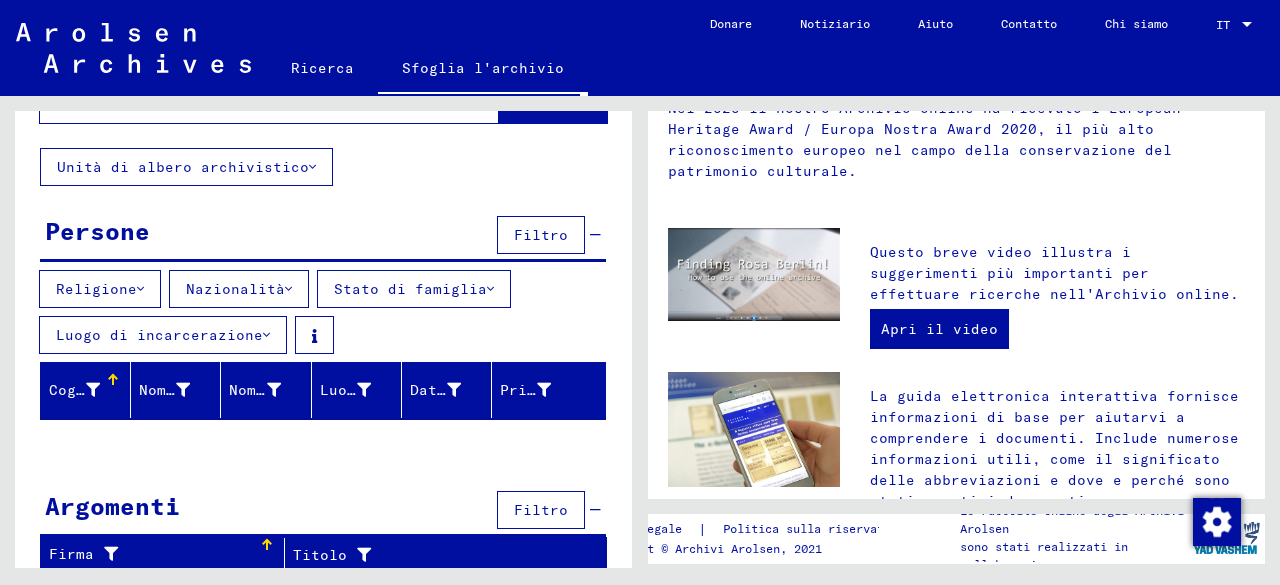 click on "Filtro" at bounding box center [541, 510] 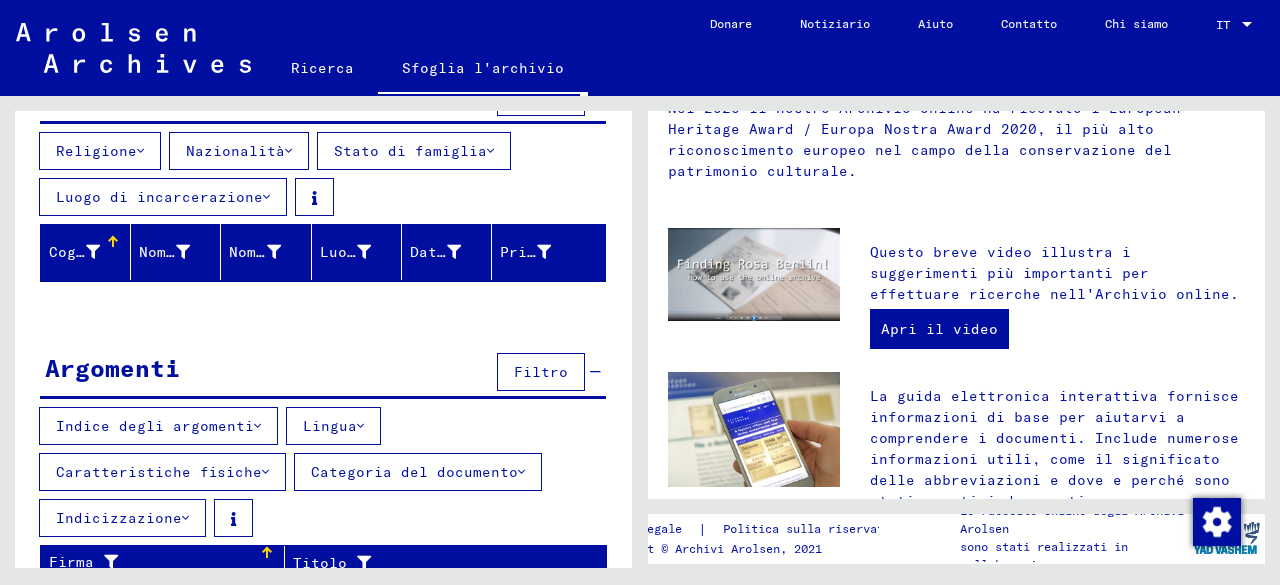 scroll, scrollTop: 230, scrollLeft: 0, axis: vertical 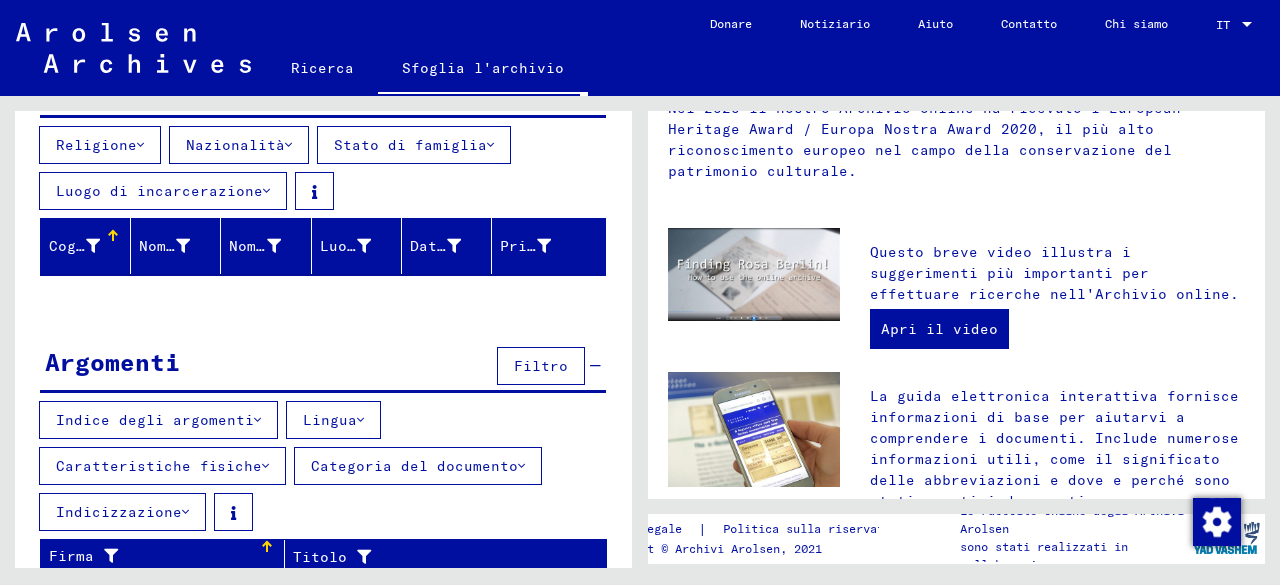 click at bounding box center (257, 420) 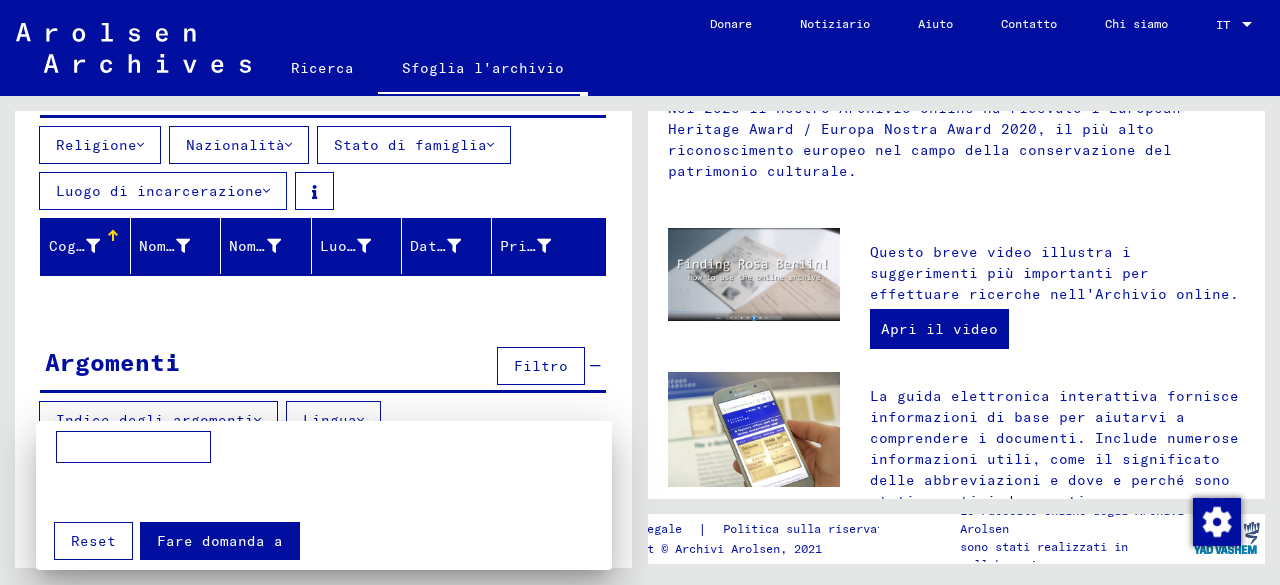 click at bounding box center (640, 292) 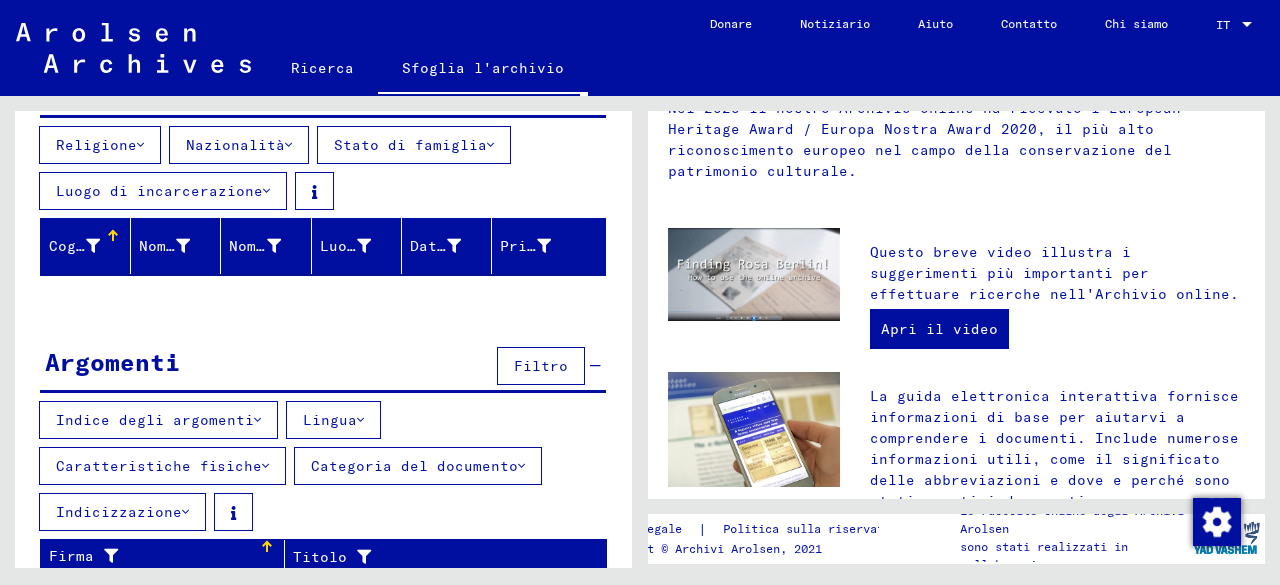 click on "Indice degli argomenti Lingua Caratteristiche fisiche Categoria del documento Indicizzazione" at bounding box center (323, 470) 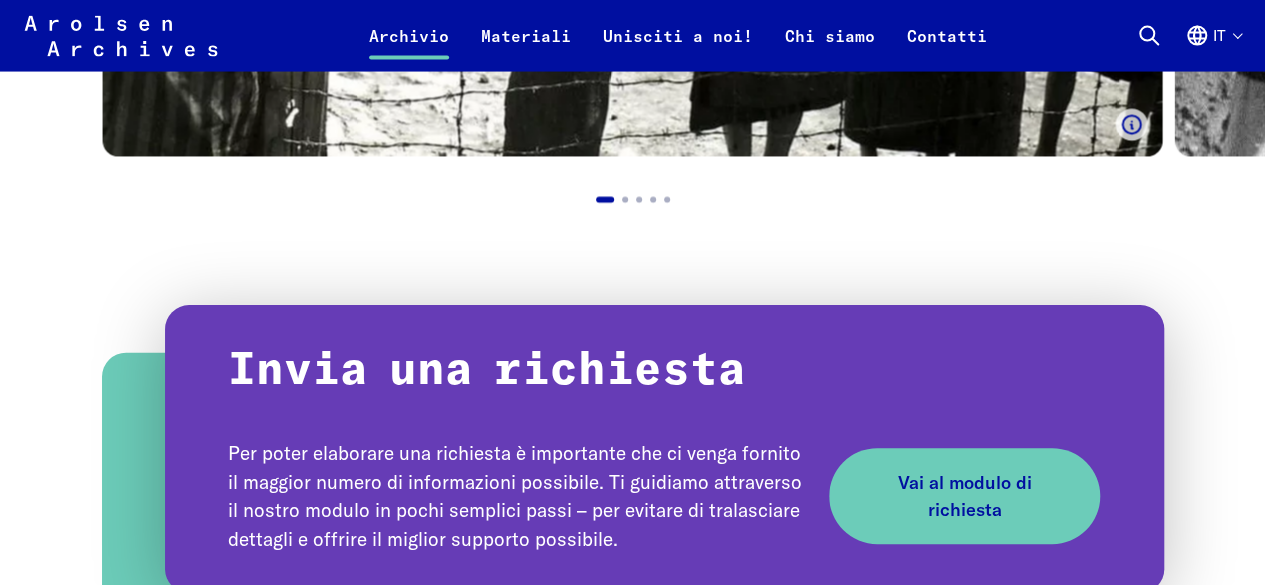 scroll, scrollTop: 2100, scrollLeft: 0, axis: vertical 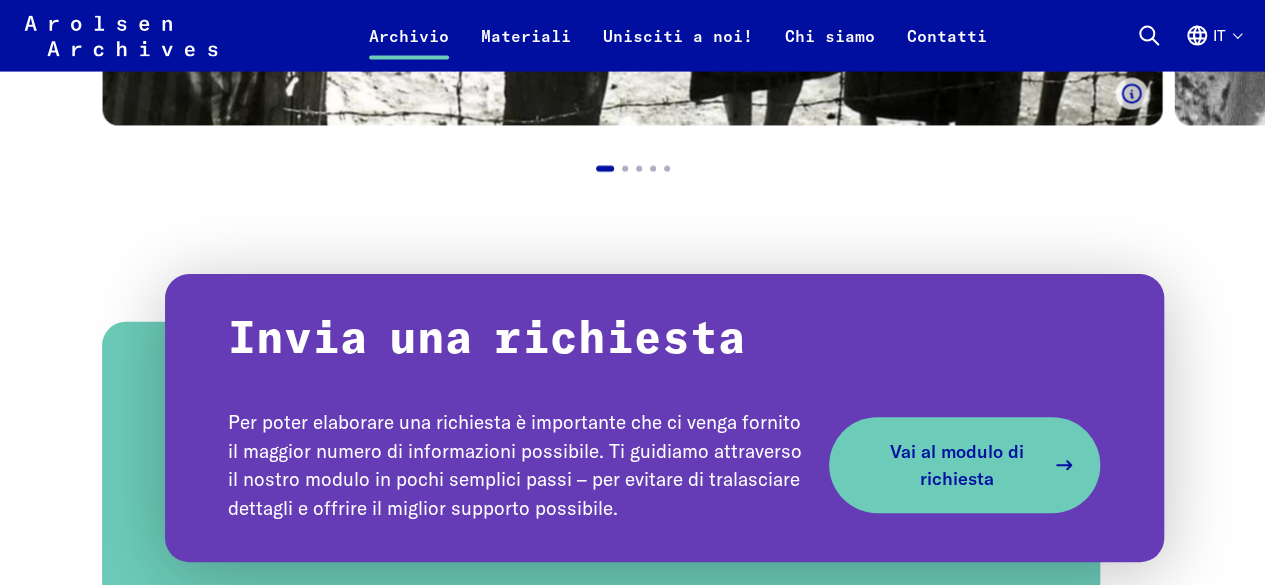 click on "Vai al modulo di richiesta" at bounding box center [957, 466] 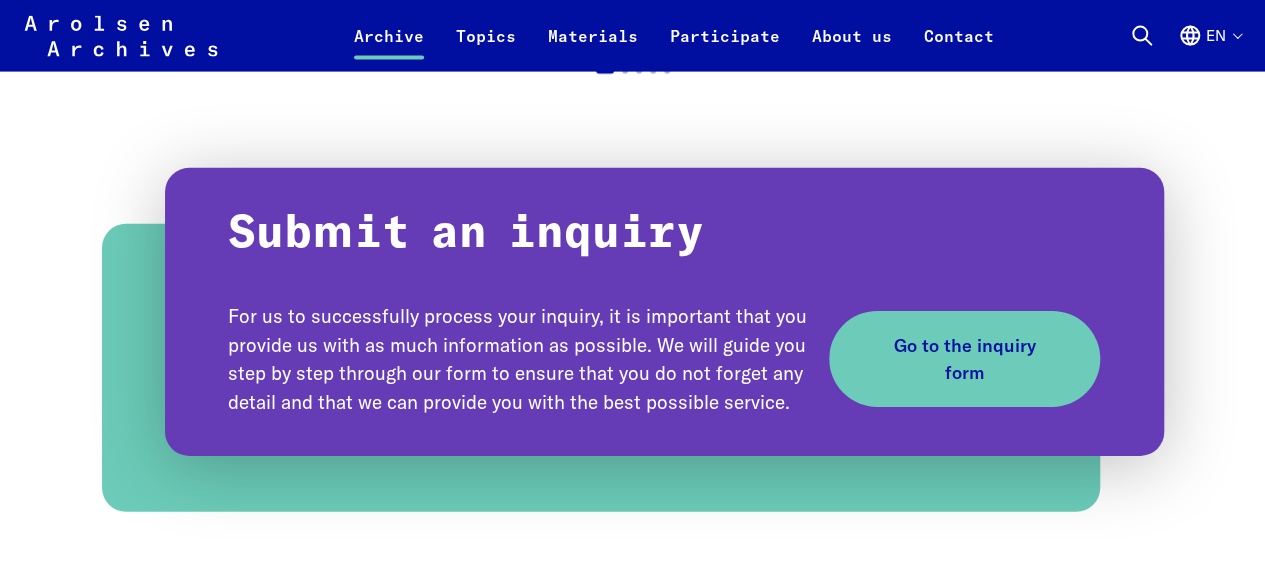 scroll, scrollTop: 2200, scrollLeft: 0, axis: vertical 